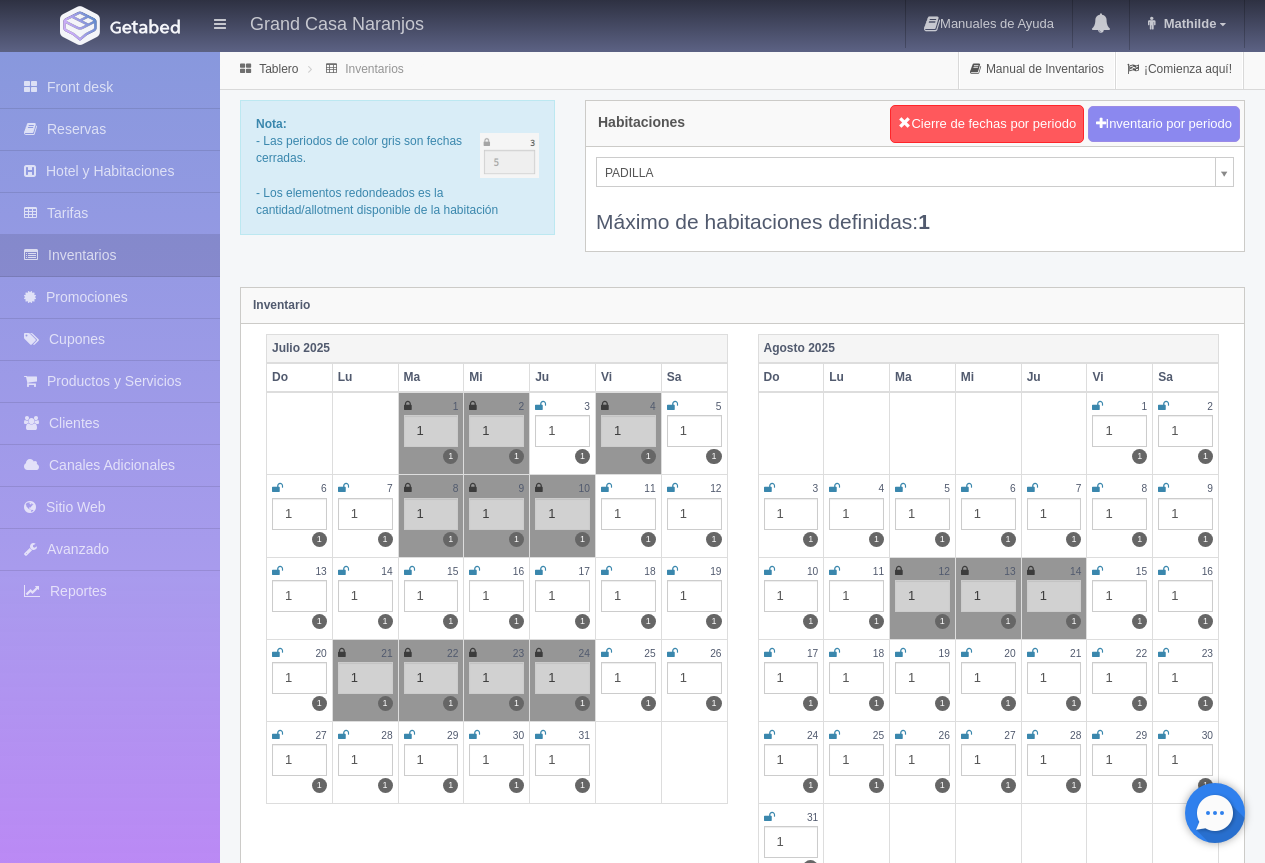 scroll, scrollTop: 0, scrollLeft: 0, axis: both 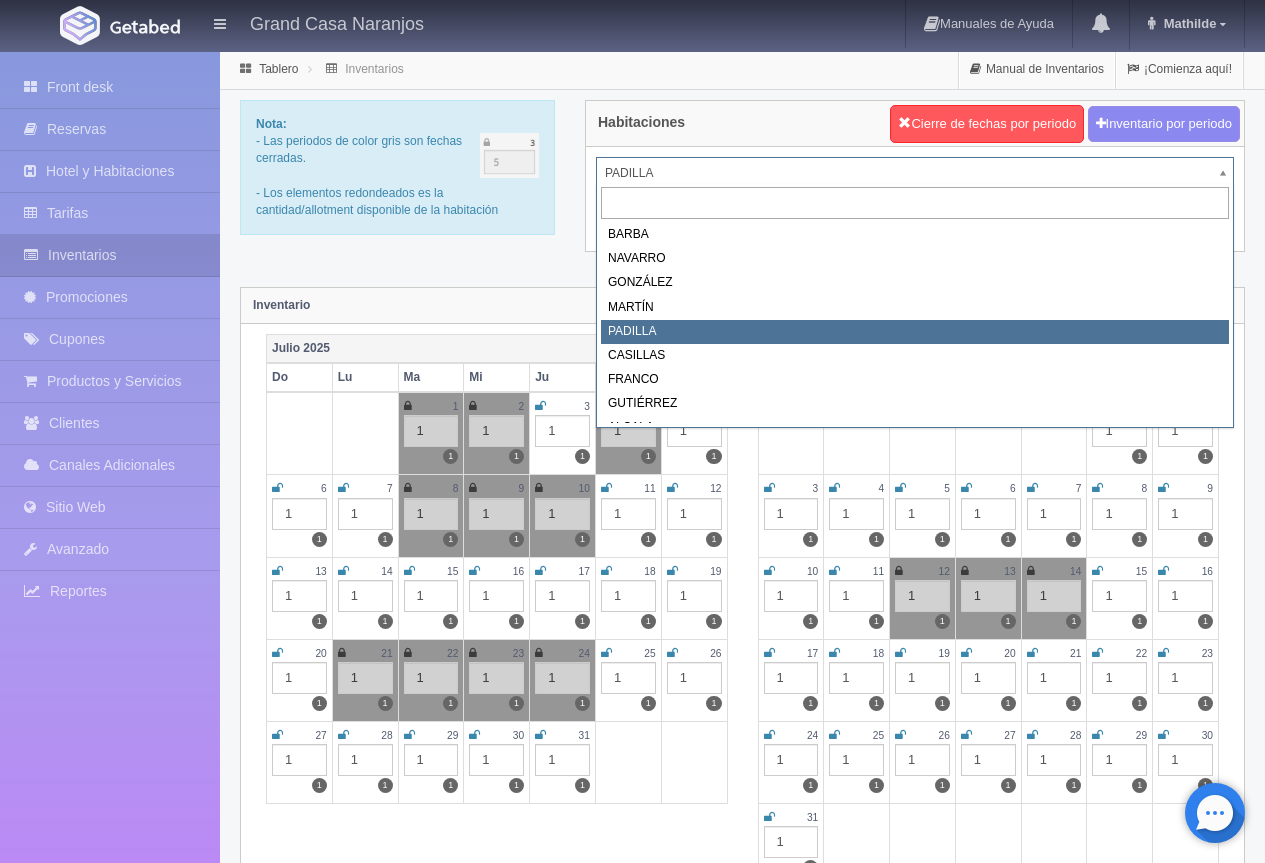 click on "Grand Casa Naranjos
Manuales de Ayuda
Actualizaciones recientes
Mathilde
Mi Perfil
Salir / Log Out
Procesando...
Front desk
Reservas
Hotel y Habitaciones
Tarifas
Inventarios
Promociones
Cupones
Productos y Servicios
Clientes
Canales Adicionales
Facebook Fan Page" at bounding box center (632, 1777) 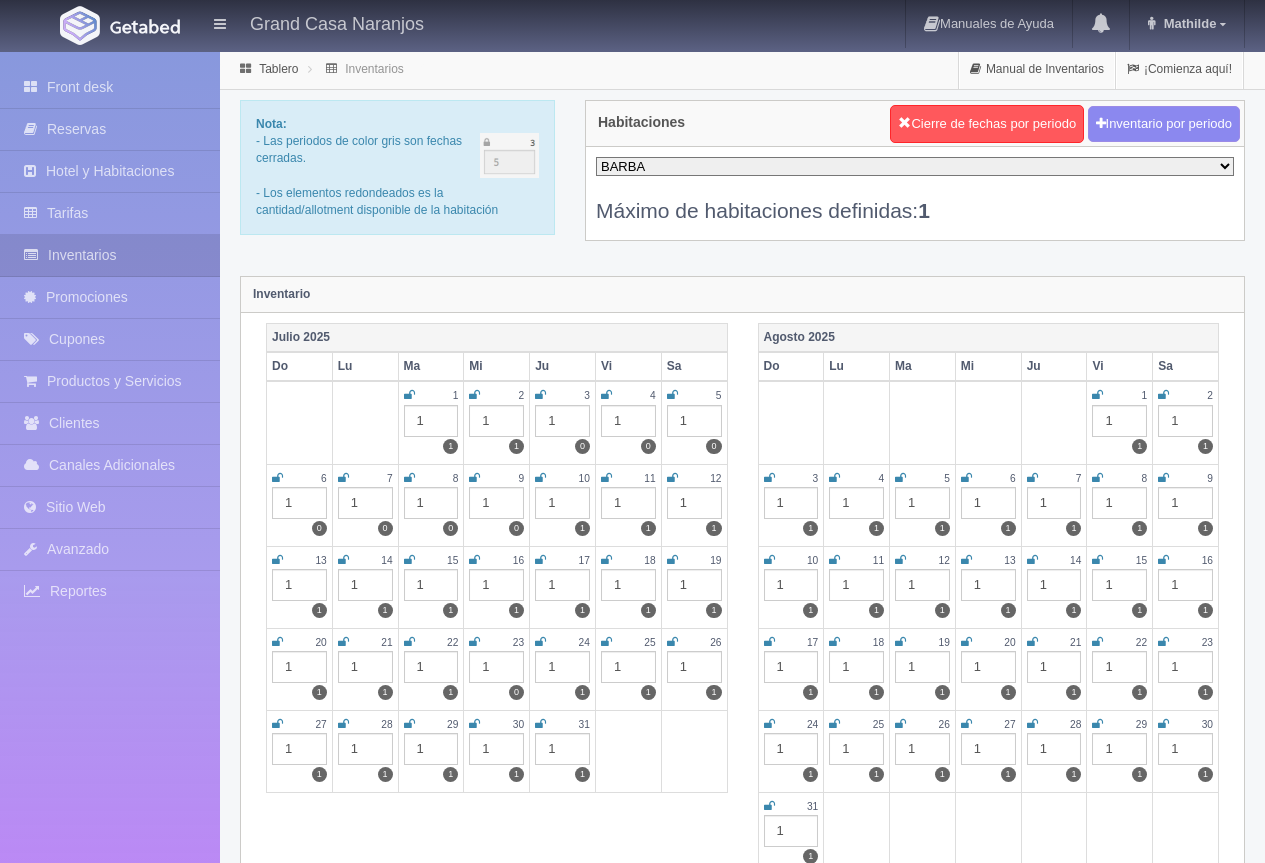 scroll, scrollTop: 0, scrollLeft: 0, axis: both 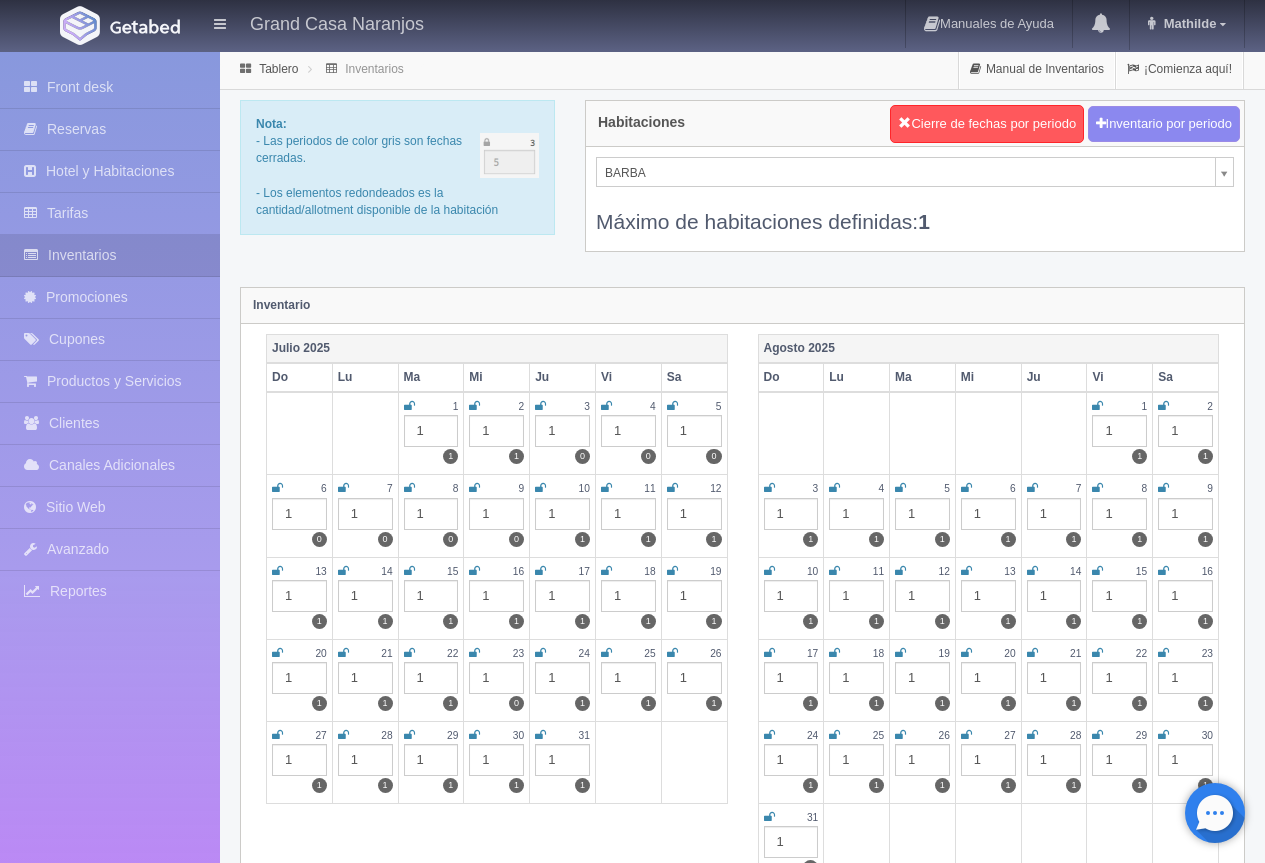click at bounding box center [834, 571] 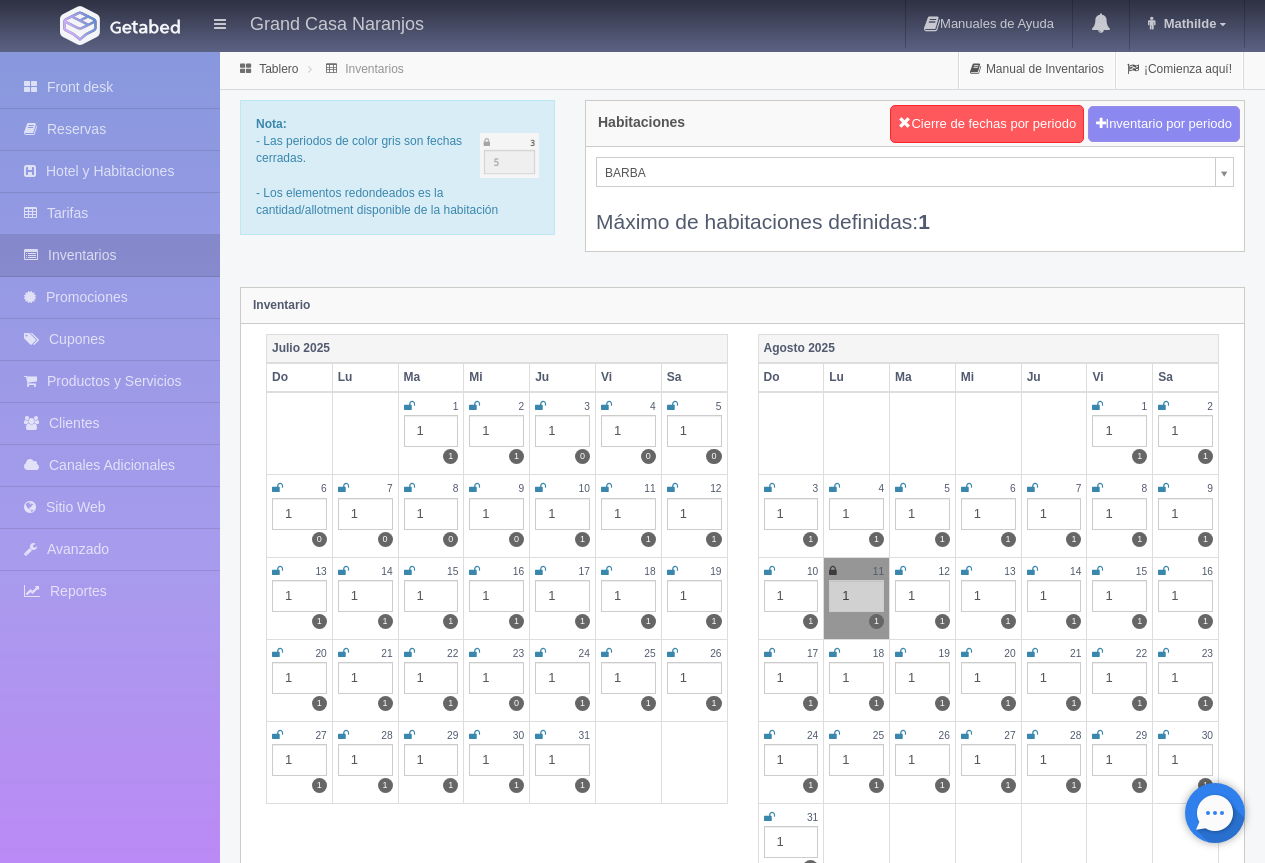 click at bounding box center [900, 571] 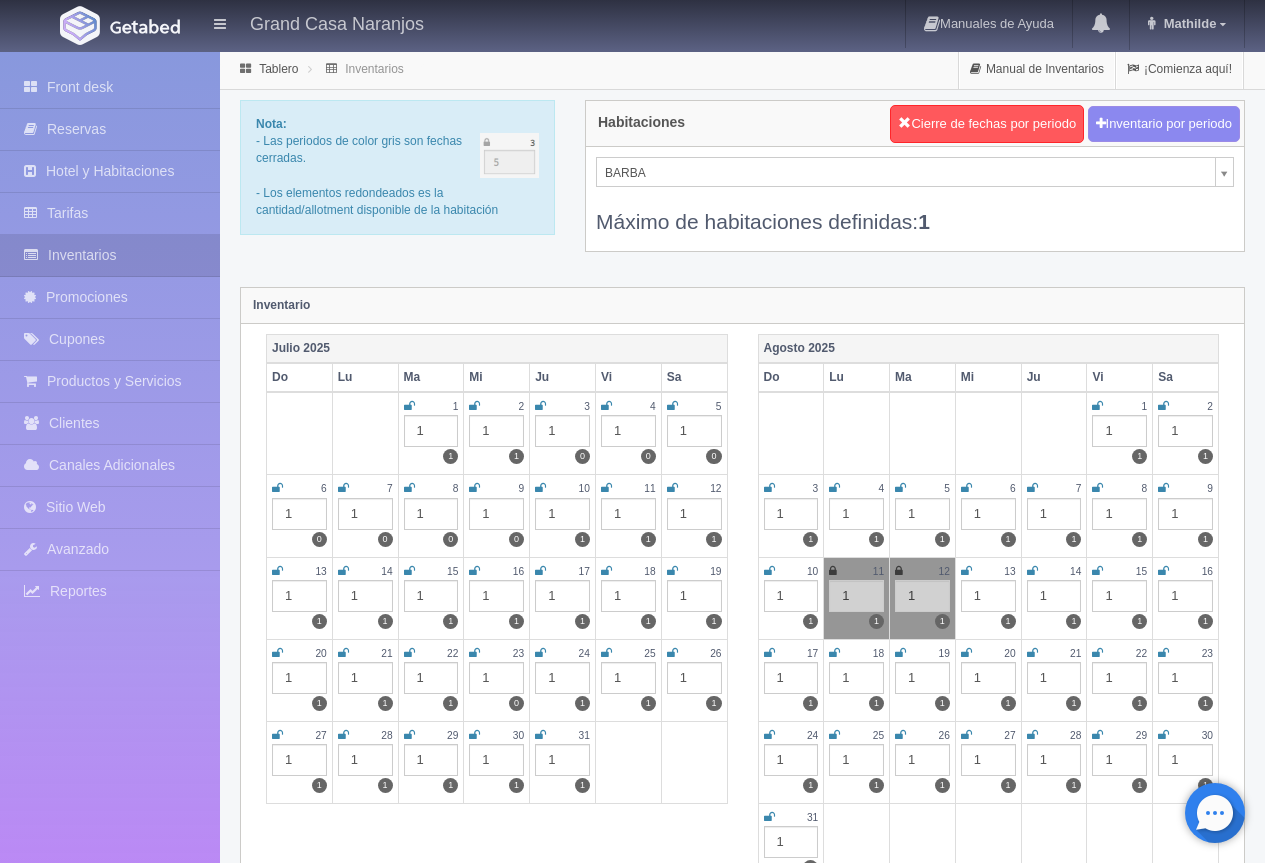 click at bounding box center [966, 571] 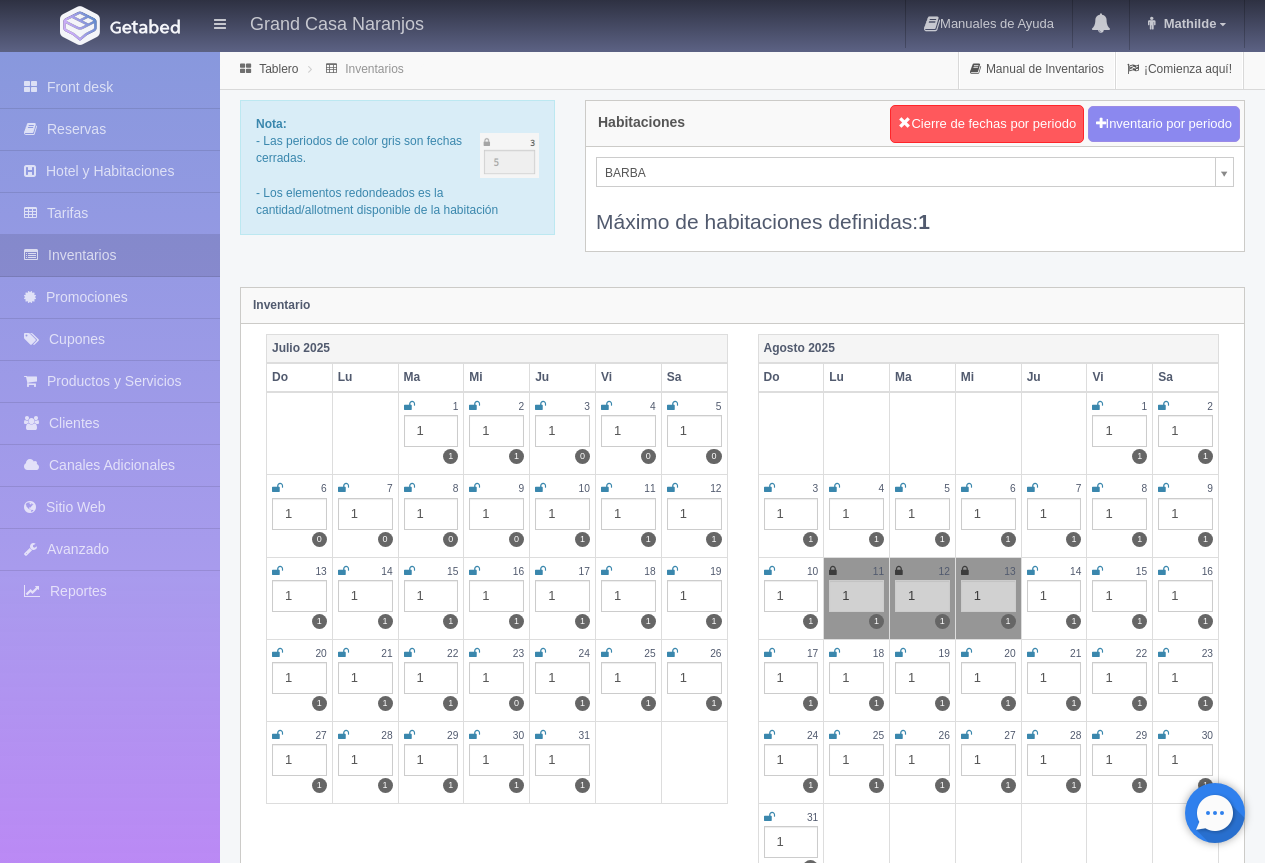 click on "14" at bounding box center (1054, 571) 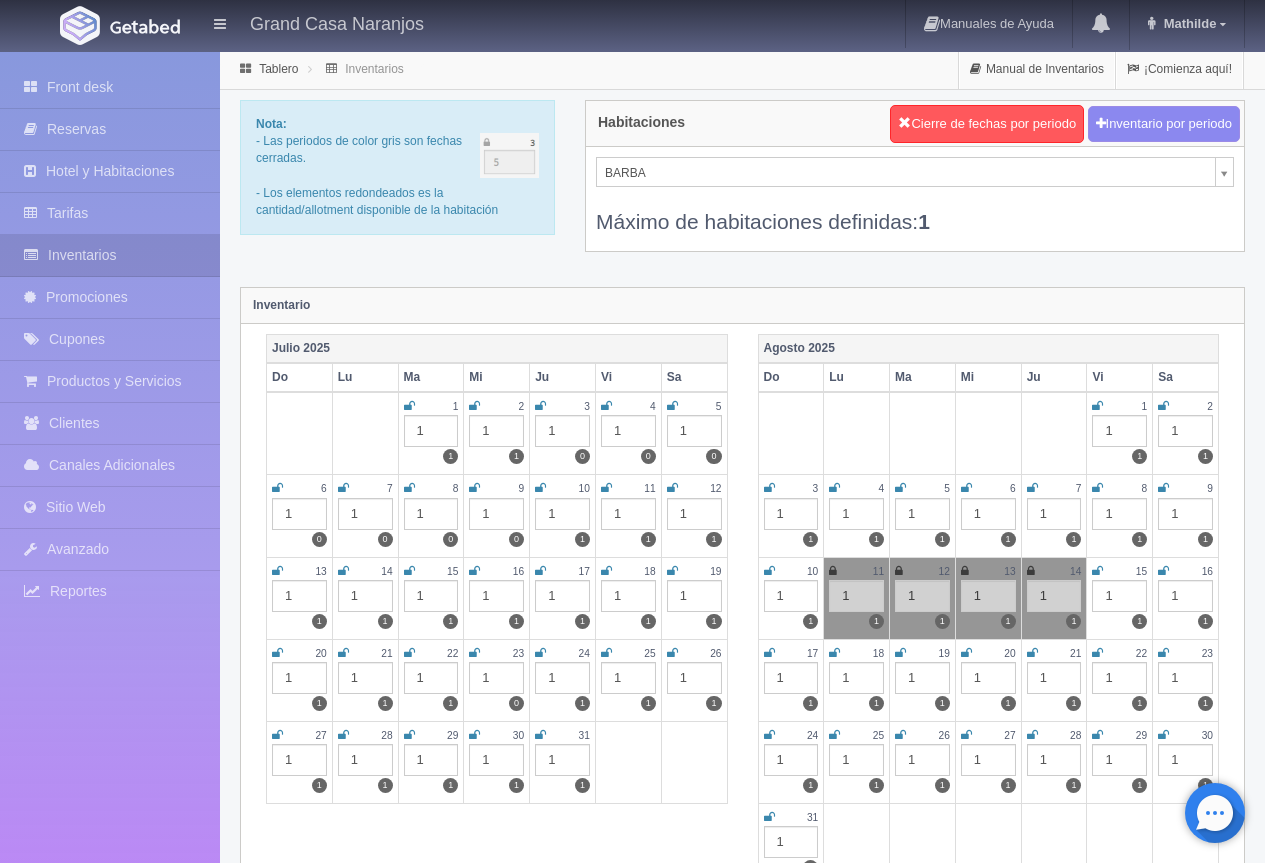 click on "Grand Casa Naranjos
Manuales de Ayuda
Actualizaciones recientes
Mathilde
Mi Perfil
Salir / Log Out
Procesando...
Front desk
Reservas
Hotel y Habitaciones
Tarifas
Inventarios
Promociones
Cupones
Productos y Servicios
Clientes
Canales Adicionales
Facebook Fan Page" at bounding box center [632, 1777] 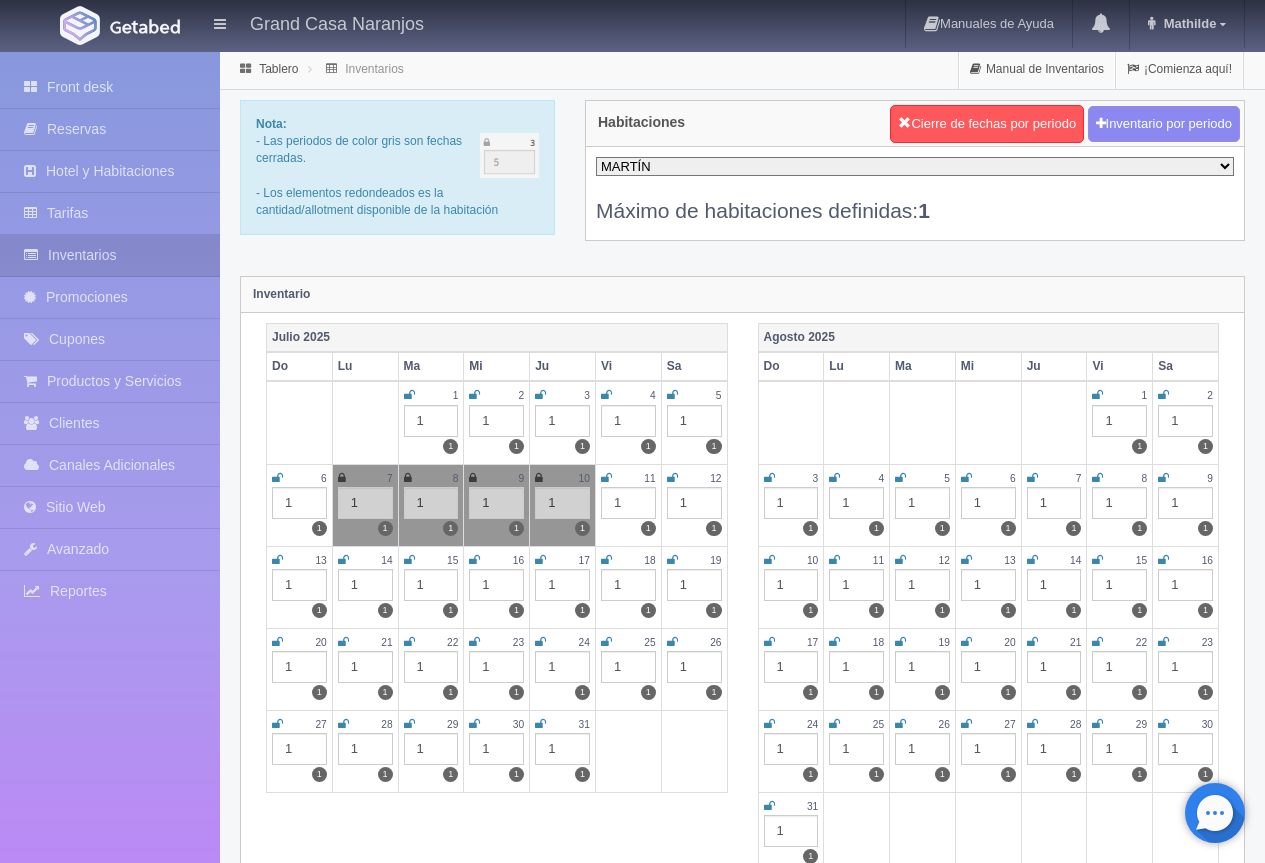 scroll, scrollTop: 0, scrollLeft: 0, axis: both 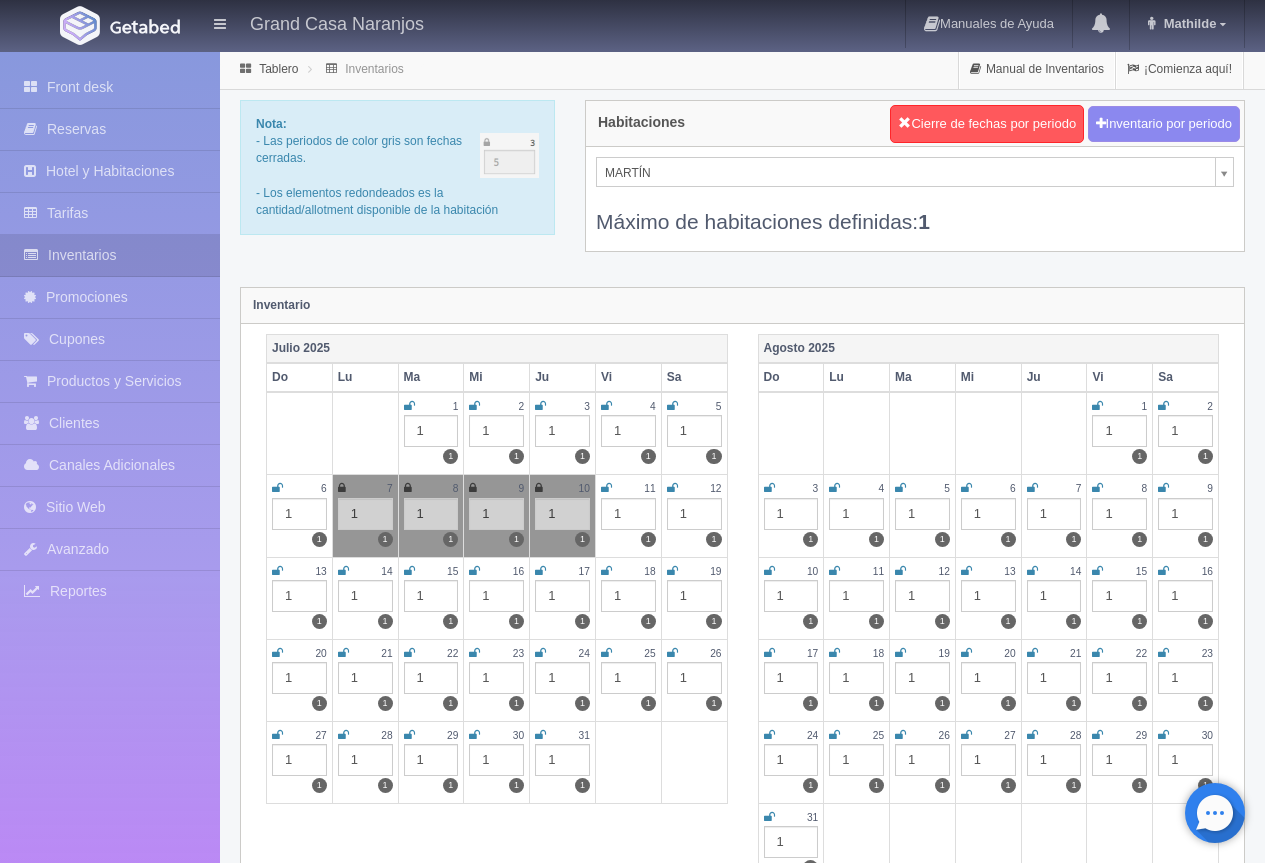 click at bounding box center [834, 571] 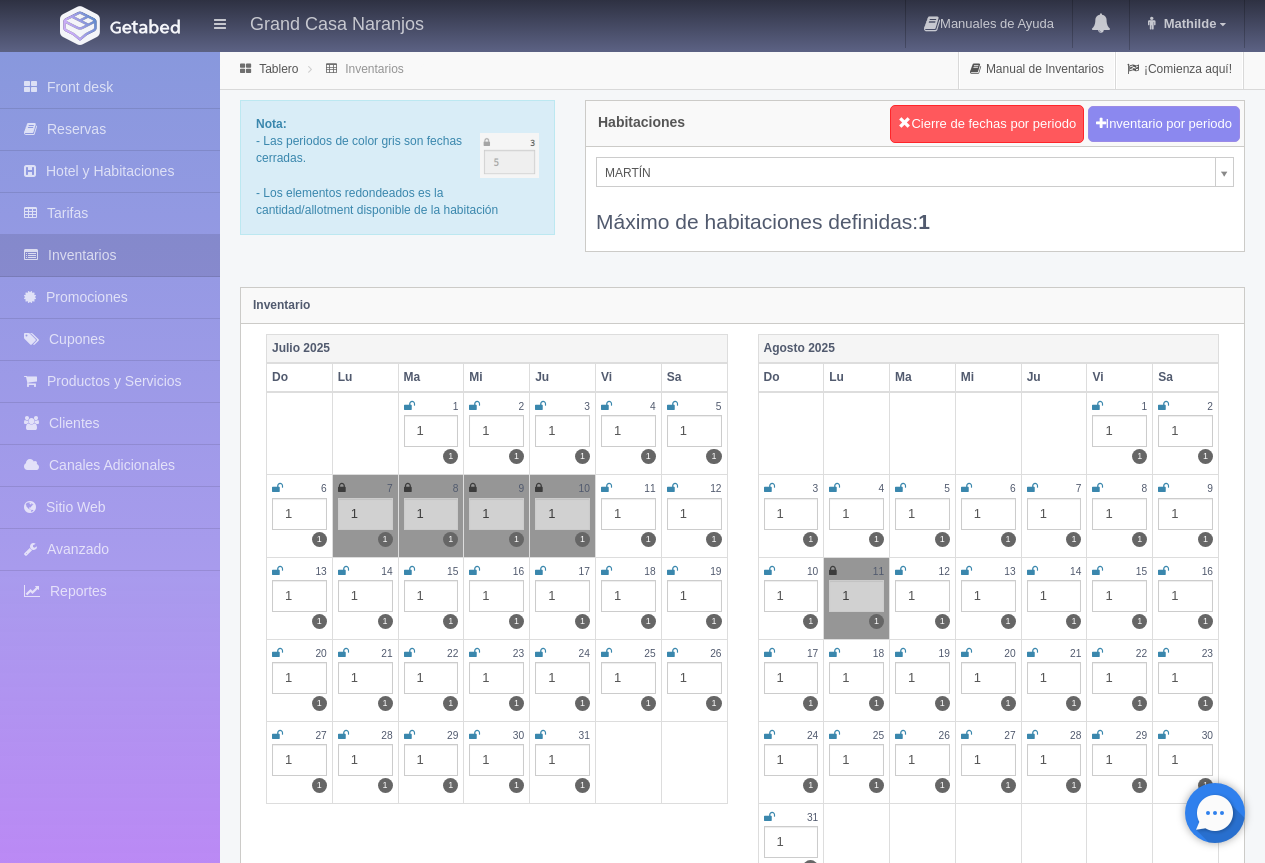 click at bounding box center (900, 571) 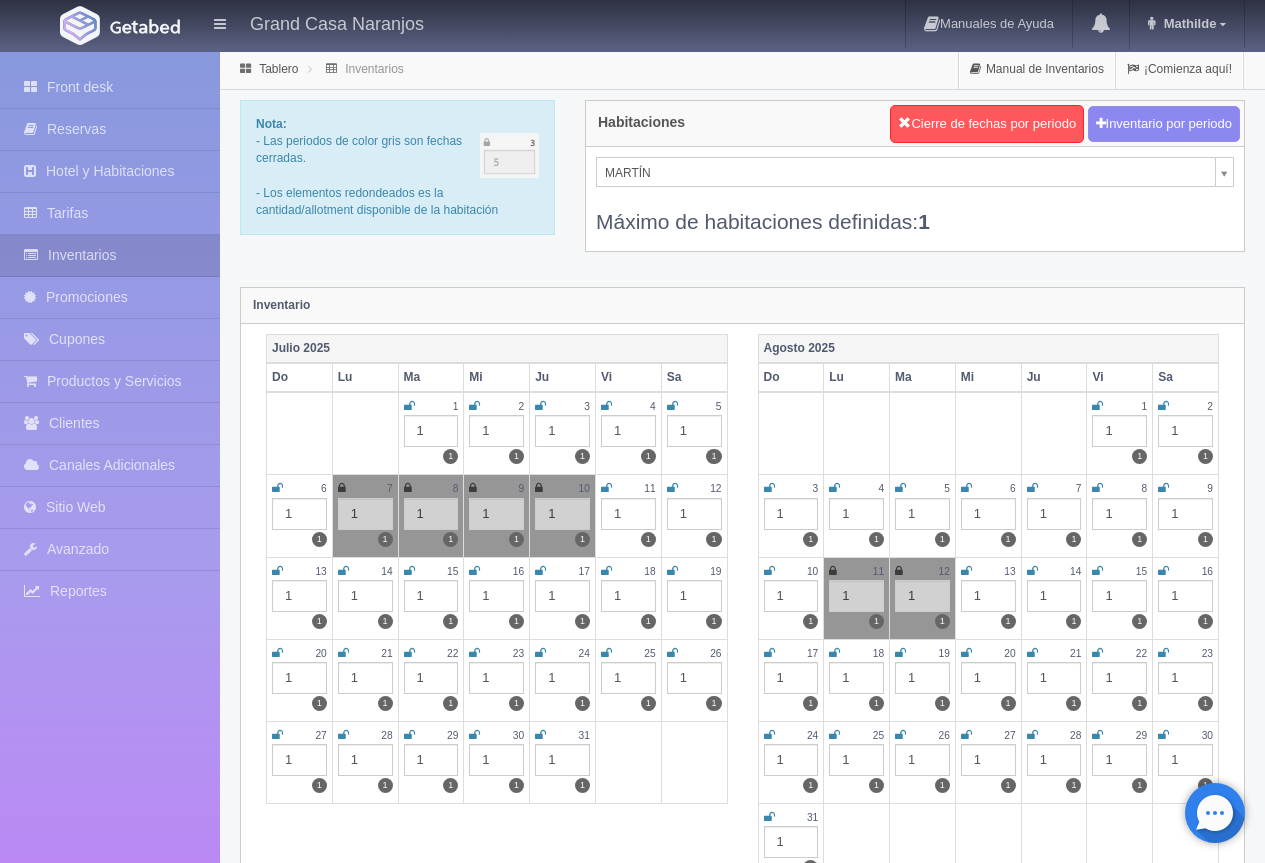 click at bounding box center (966, 571) 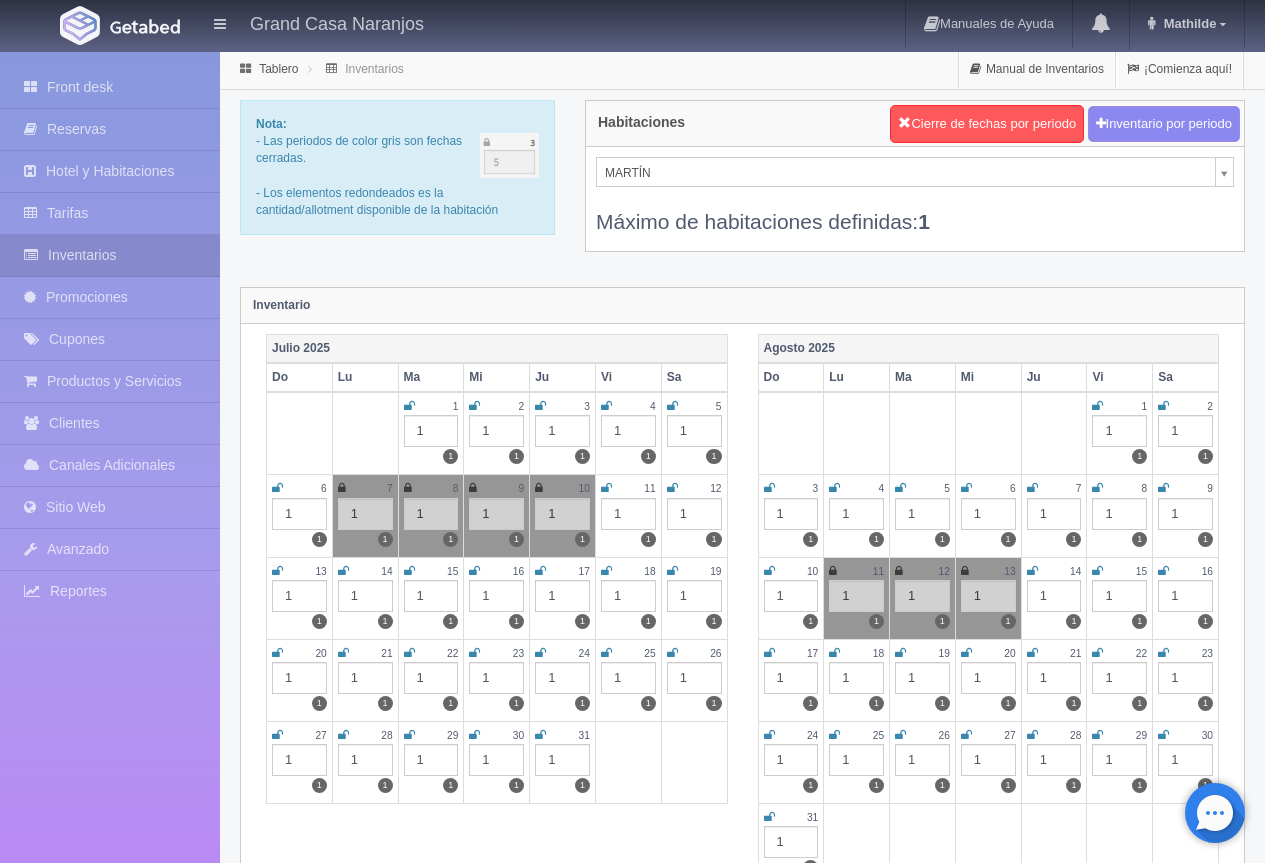 click at bounding box center (1032, 571) 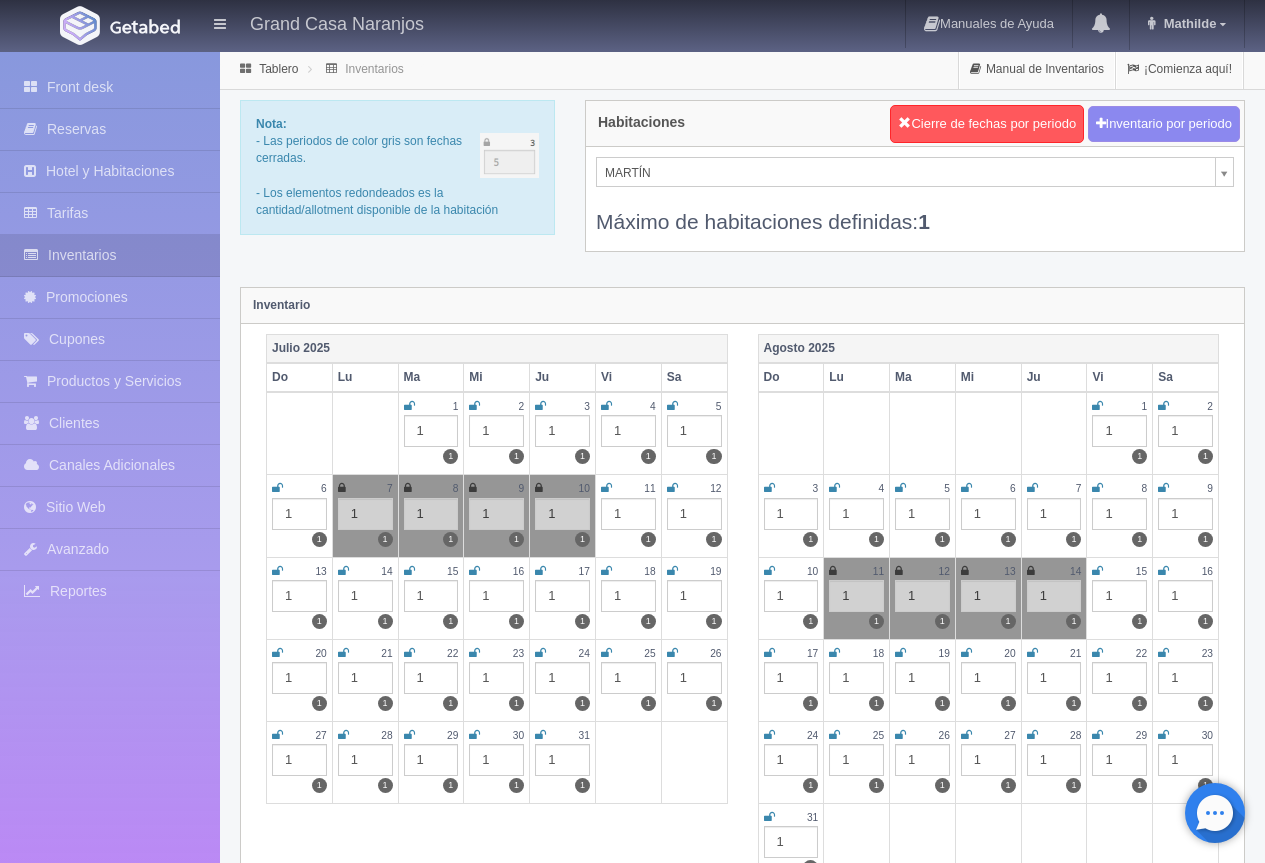 click on "Grand Casa Naranjos
Manuales de Ayuda
Actualizaciones recientes
Mathilde
Mi Perfil
Salir / Log Out
Procesando...
Front desk
Reservas
Hotel y Habitaciones
Tarifas
Inventarios
Promociones
Cupones
Productos y Servicios
Clientes
Canales Adicionales
Facebook Fan Page" at bounding box center [632, 1777] 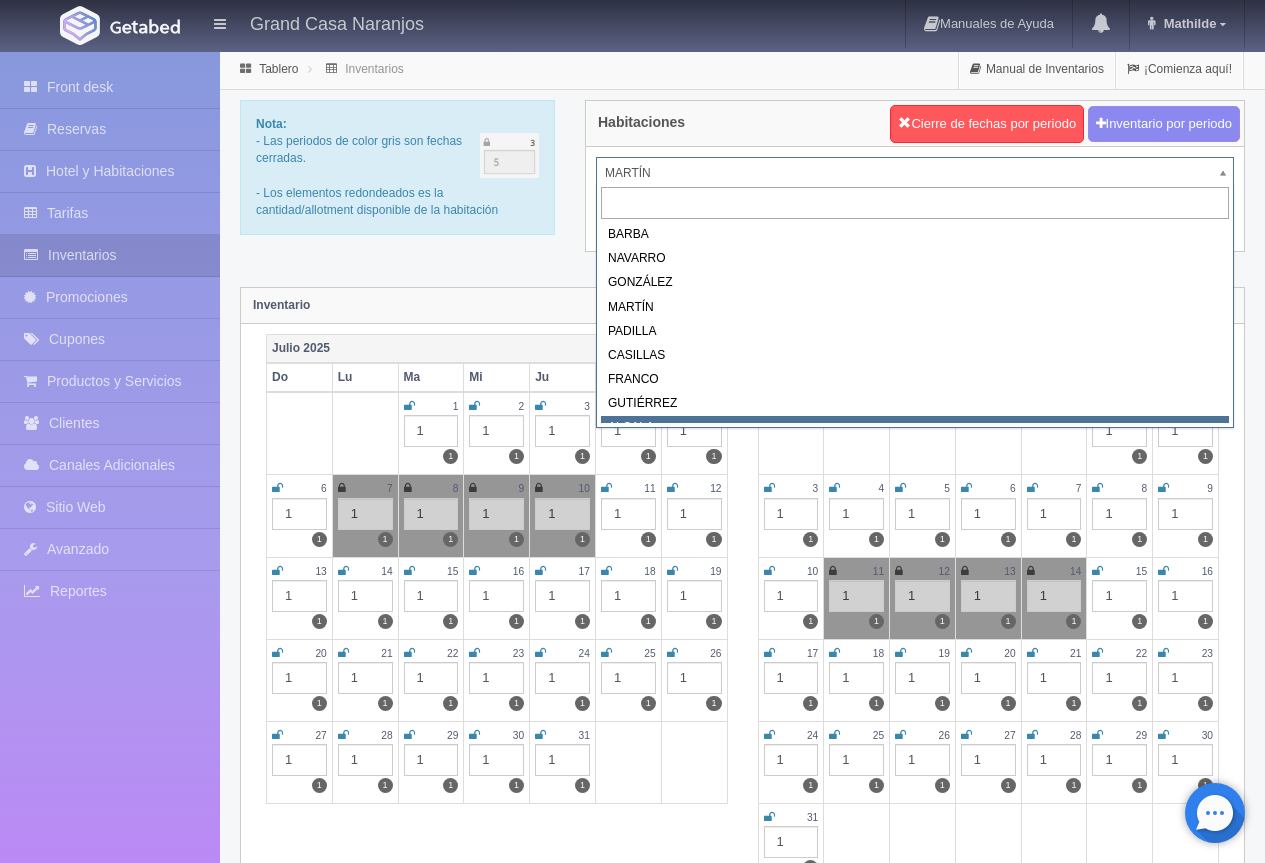 scroll, scrollTop: 9, scrollLeft: 0, axis: vertical 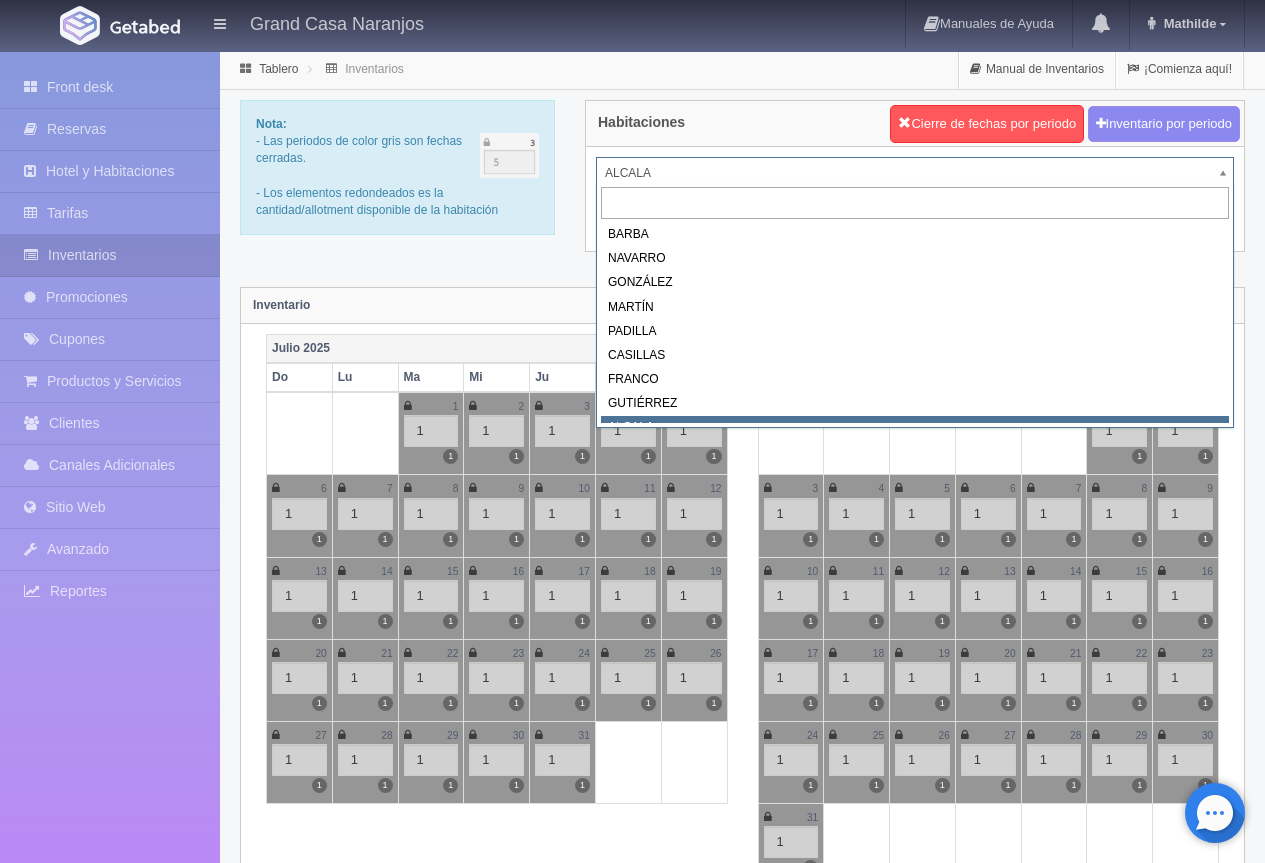click on "Grand Casa Naranjos
Manuales de Ayuda
Actualizaciones recientes
Mathilde
Mi Perfil
Salir / Log Out
Procesando...
Front desk
Reservas
Hotel y Habitaciones
Tarifas
Inventarios
Promociones
Cupones
Productos y Servicios
Clientes
Canales Adicionales
Facebook Fan Page" at bounding box center [632, 1777] 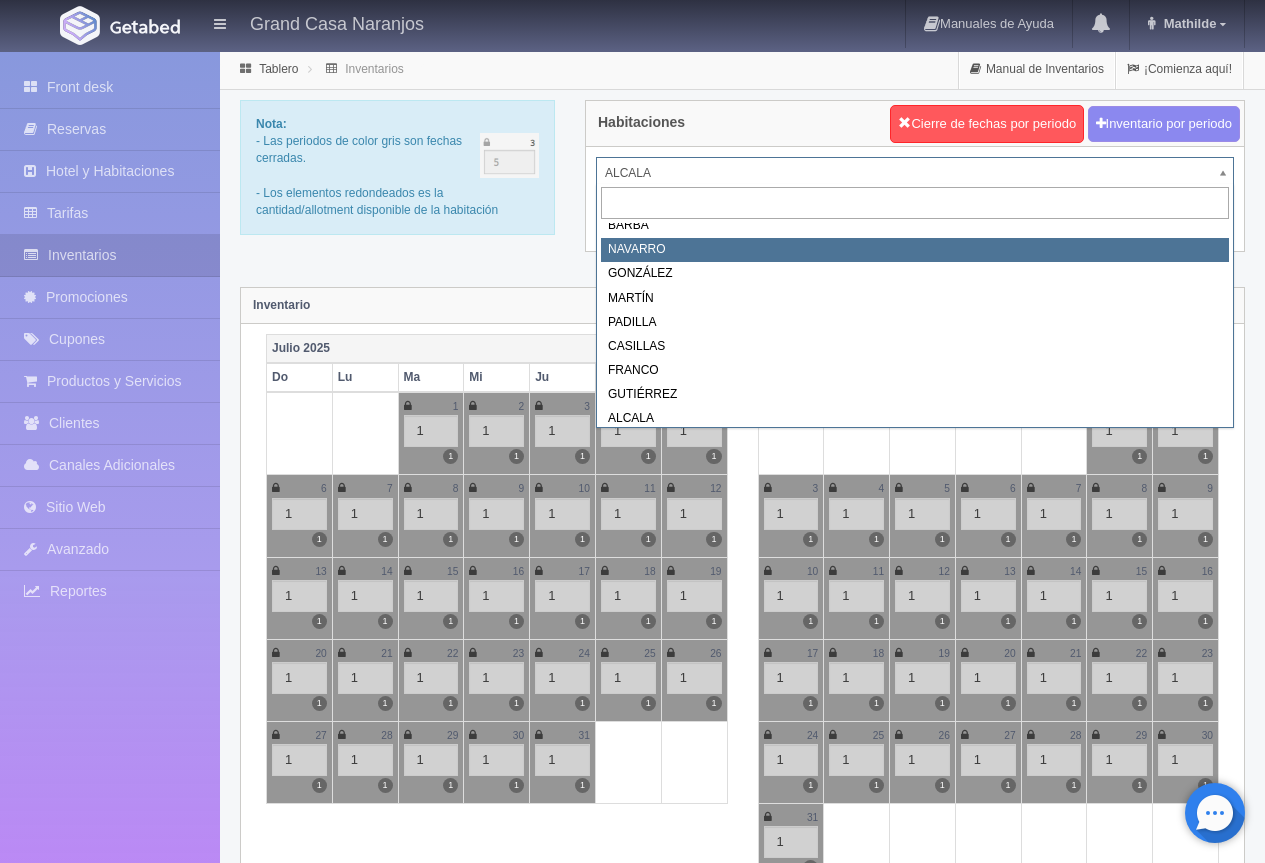 scroll, scrollTop: 0, scrollLeft: 0, axis: both 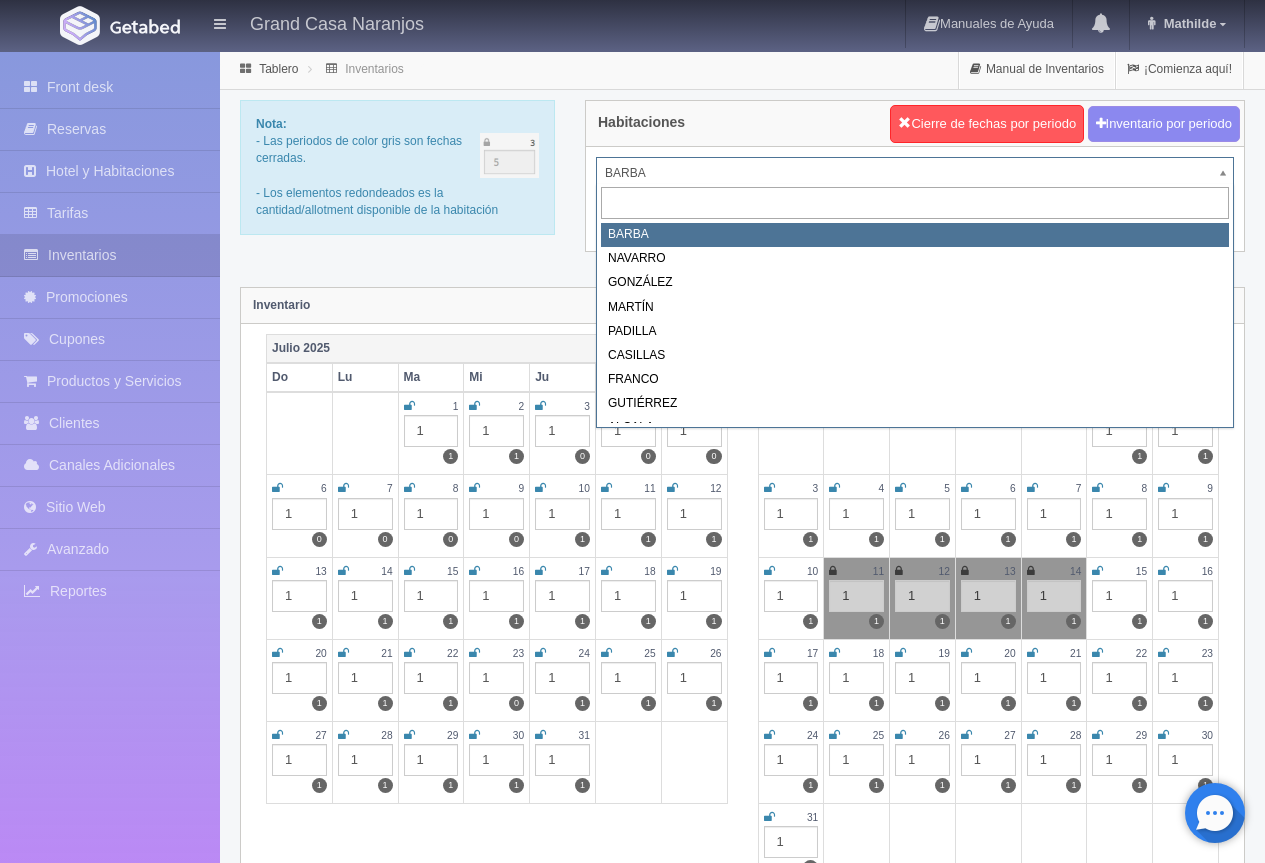 click on "Grand Casa Naranjos
Manuales de Ayuda
Actualizaciones recientes
Mathilde
Mi Perfil
Salir / Log Out
Procesando...
Front desk
Reservas
Hotel y Habitaciones
Tarifas
Inventarios
Promociones
Cupones
Productos y Servicios
Clientes
Canales Adicionales
Facebook Fan Page" at bounding box center (632, 1777) 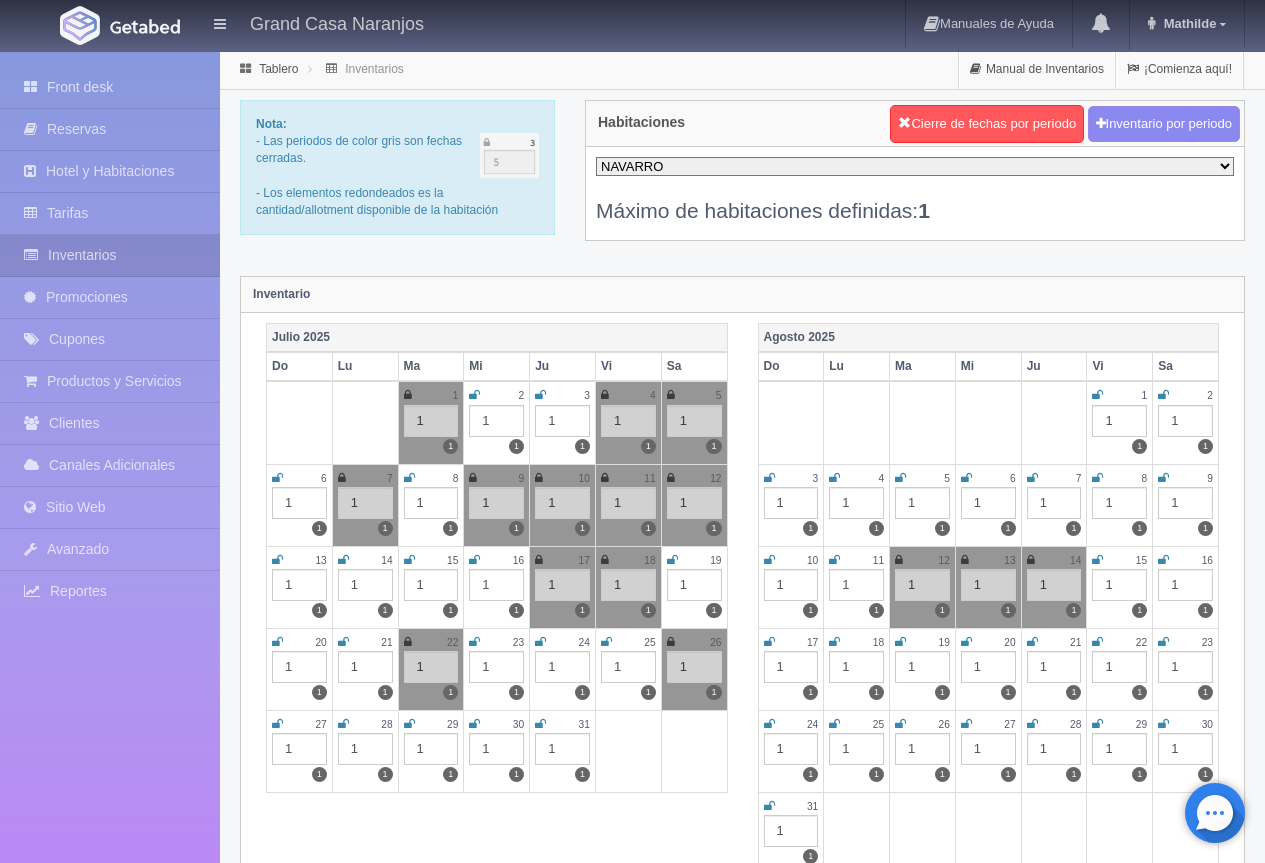 scroll, scrollTop: 0, scrollLeft: 0, axis: both 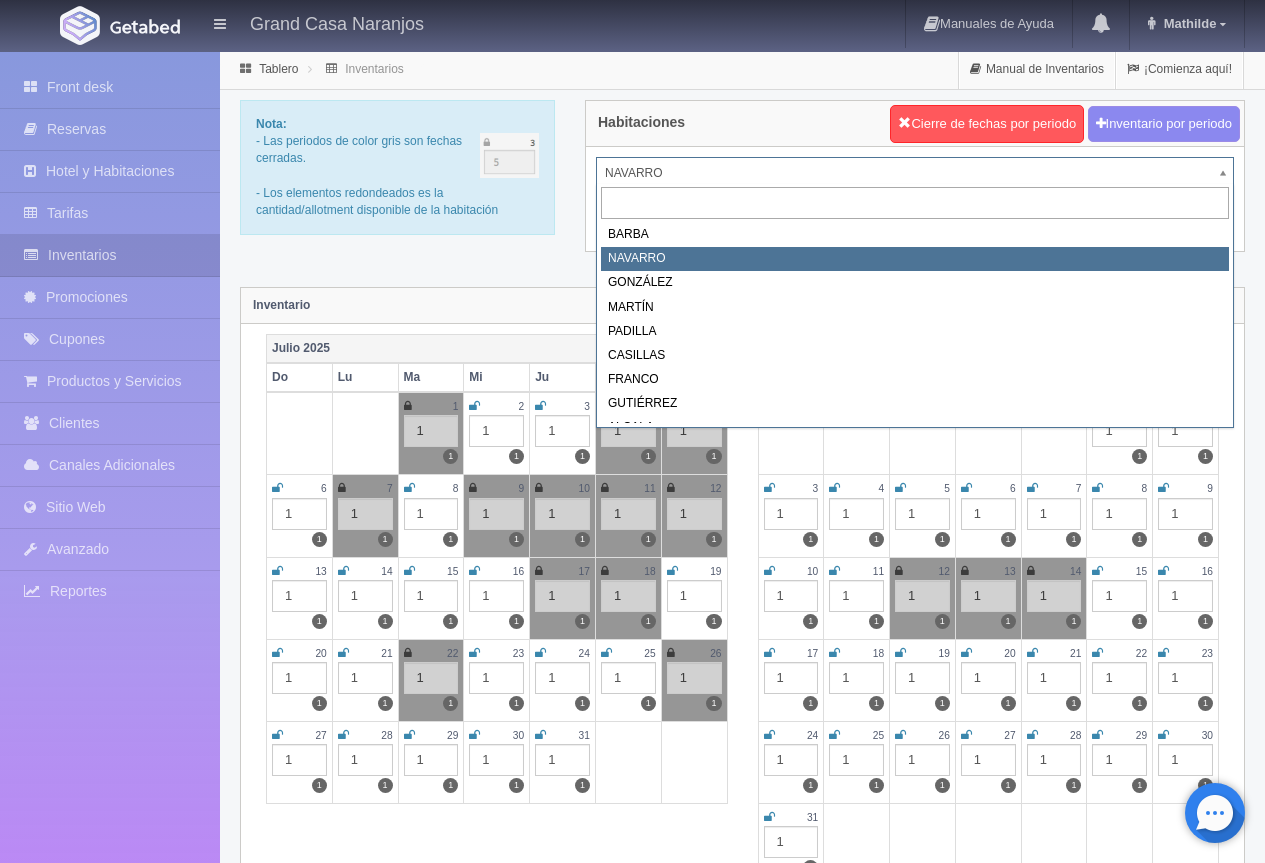 click on "Grand Casa Naranjos
Manuales de Ayuda
Actualizaciones recientes
Mathilde
Mi Perfil
Salir / Log Out
Procesando...
Front desk
Reservas
Hotel y Habitaciones
Tarifas
Inventarios
Promociones
Cupones
Productos y Servicios
Clientes
Canales Adicionales
Facebook Fan Page" at bounding box center (632, 1777) 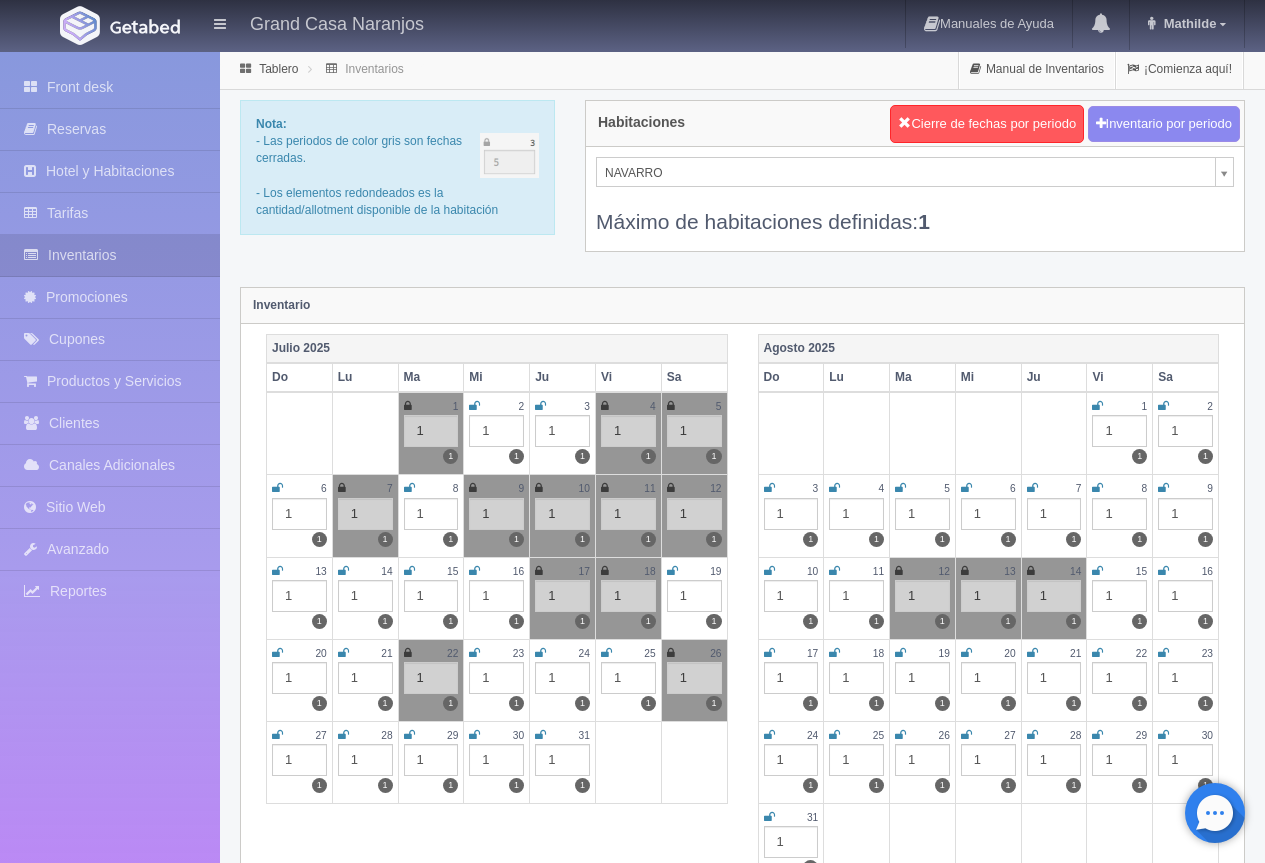 click on "Grand Casa Naranjos
Manuales de Ayuda
Actualizaciones recientes
Mathilde
Mi Perfil
Salir / Log Out
Procesando...
Front desk
Reservas
Hotel y Habitaciones
Tarifas
Inventarios
Promociones
Cupones
Productos y Servicios
Clientes
Canales Adicionales
Facebook Fan Page" at bounding box center (632, 1777) 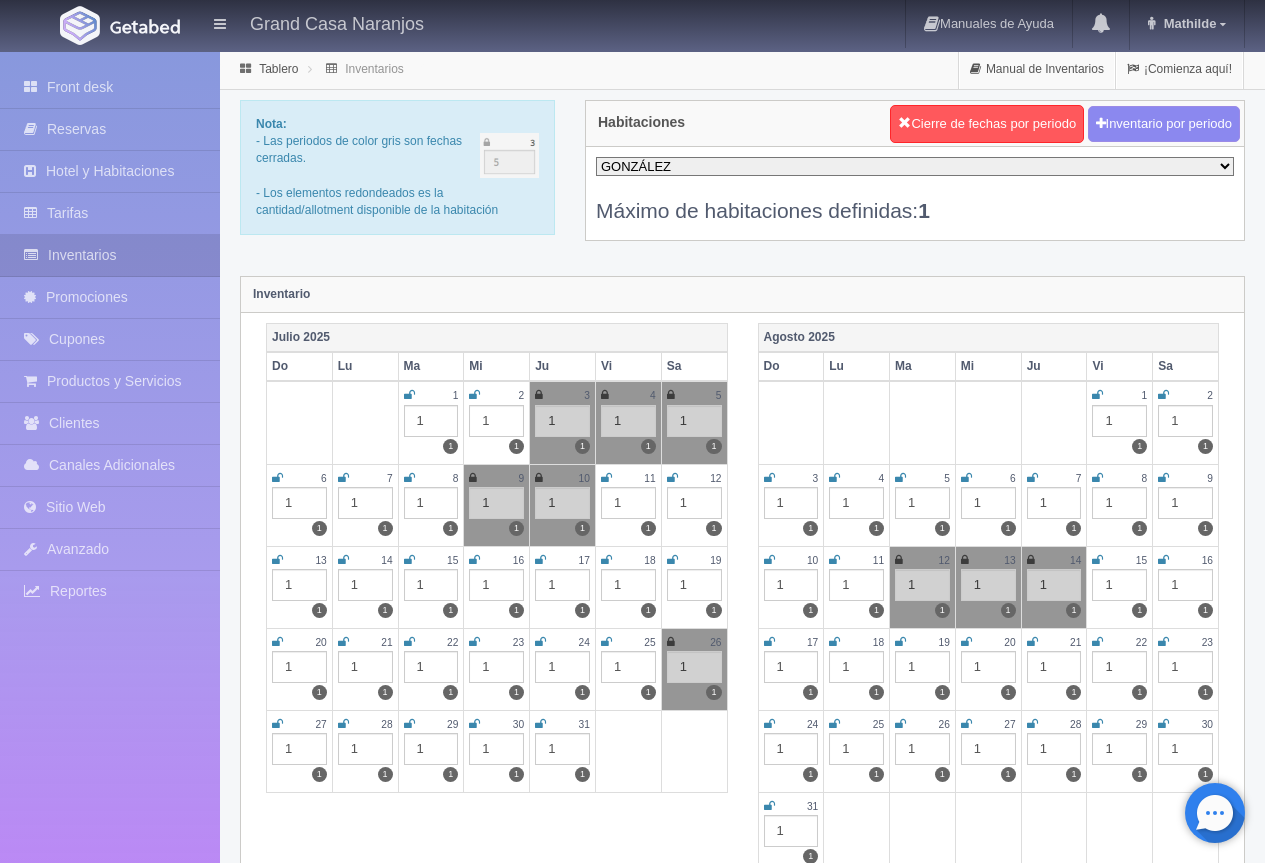 scroll, scrollTop: 0, scrollLeft: 0, axis: both 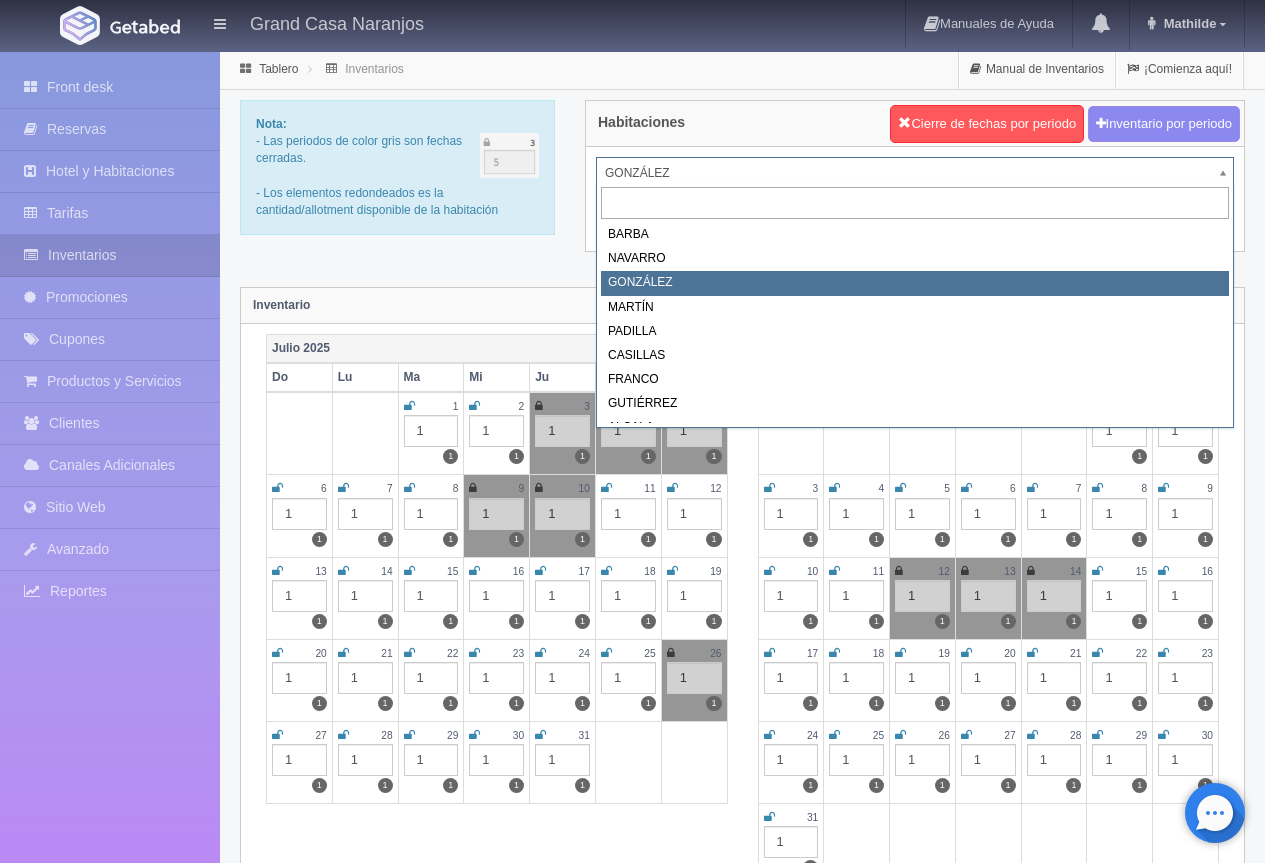click on "Grand Casa Naranjos
Manuales de Ayuda
Actualizaciones recientes
Mathilde
Mi Perfil
Salir / Log Out
Procesando...
Front desk
Reservas
Hotel y Habitaciones
Tarifas
Inventarios
Promociones
Cupones
Productos y Servicios
Clientes
Canales Adicionales
Facebook Fan Page" at bounding box center [632, 1777] 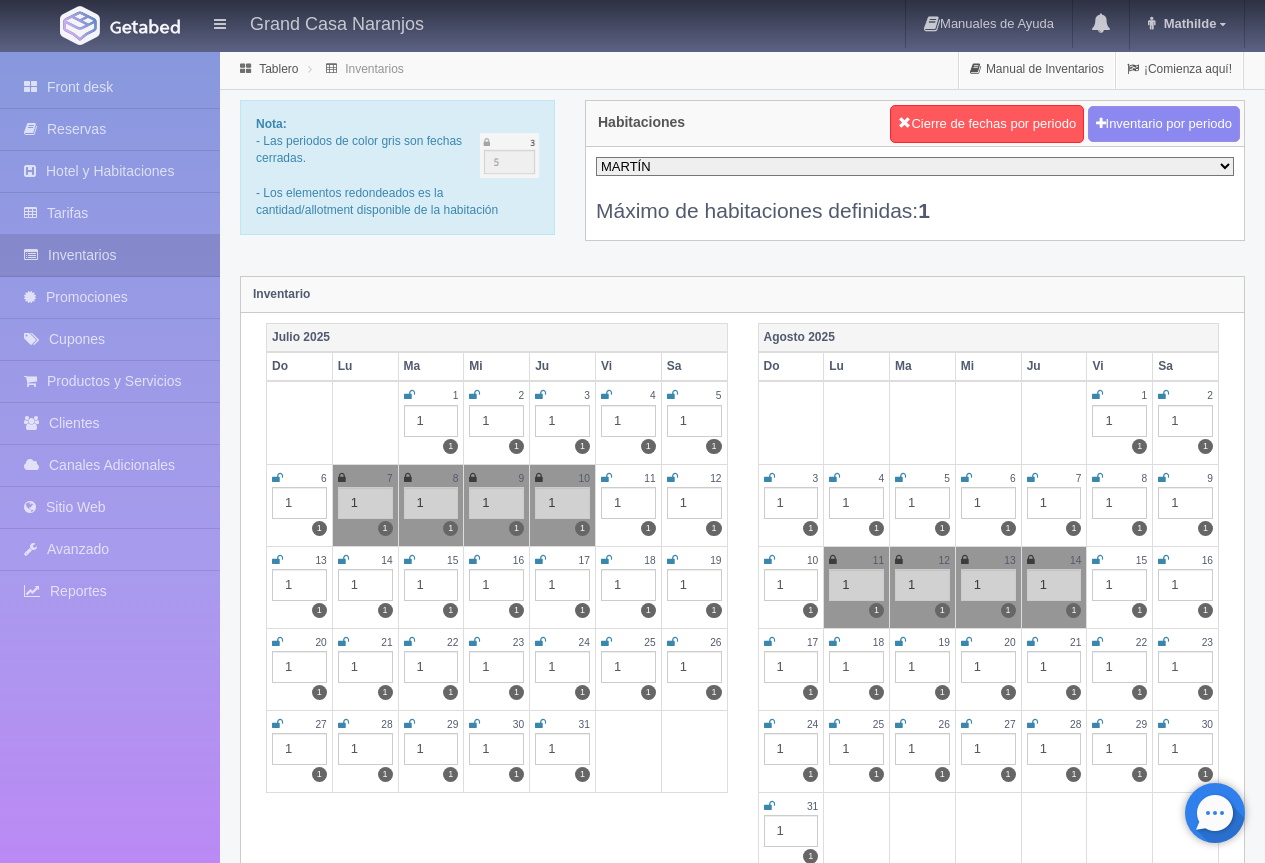 scroll, scrollTop: 0, scrollLeft: 0, axis: both 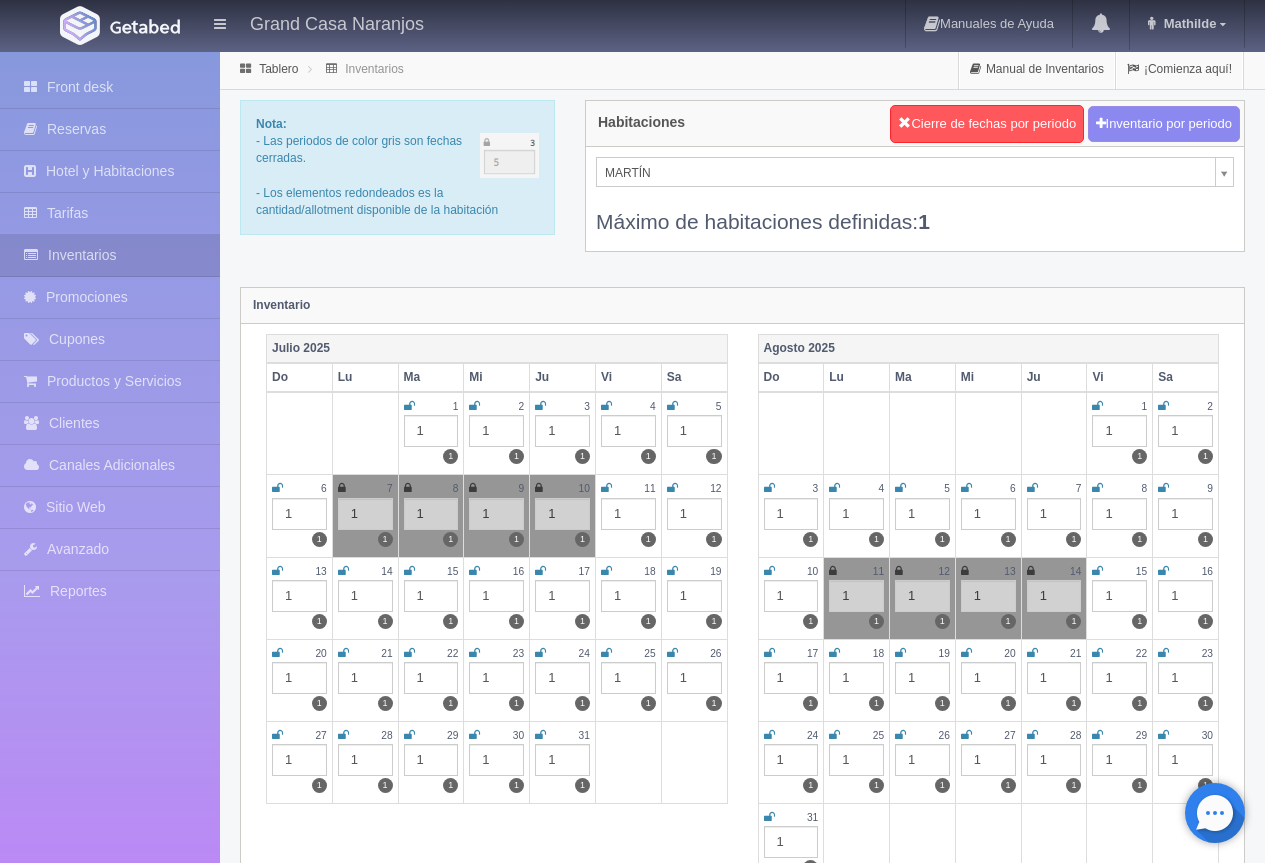 click on "Grand Casa Naranjos
Manuales de Ayuda
Actualizaciones recientes
Mathilde
Mi Perfil
Salir / Log Out
Procesando...
Front desk
Reservas
Hotel y Habitaciones
Tarifas
Inventarios
Promociones
Cupones
Productos y Servicios
Clientes
Canales Adicionales
Facebook Fan Page" at bounding box center [632, 1777] 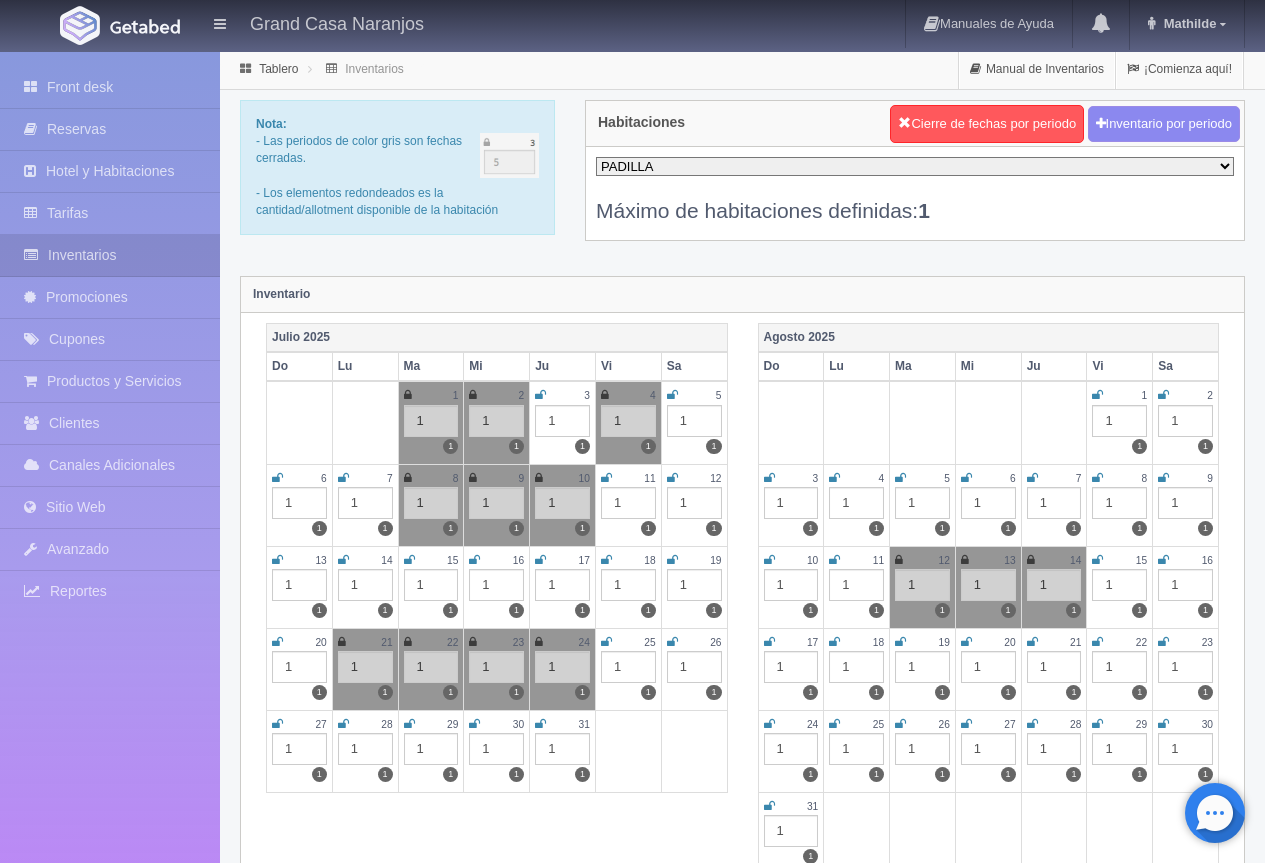 scroll, scrollTop: 0, scrollLeft: 0, axis: both 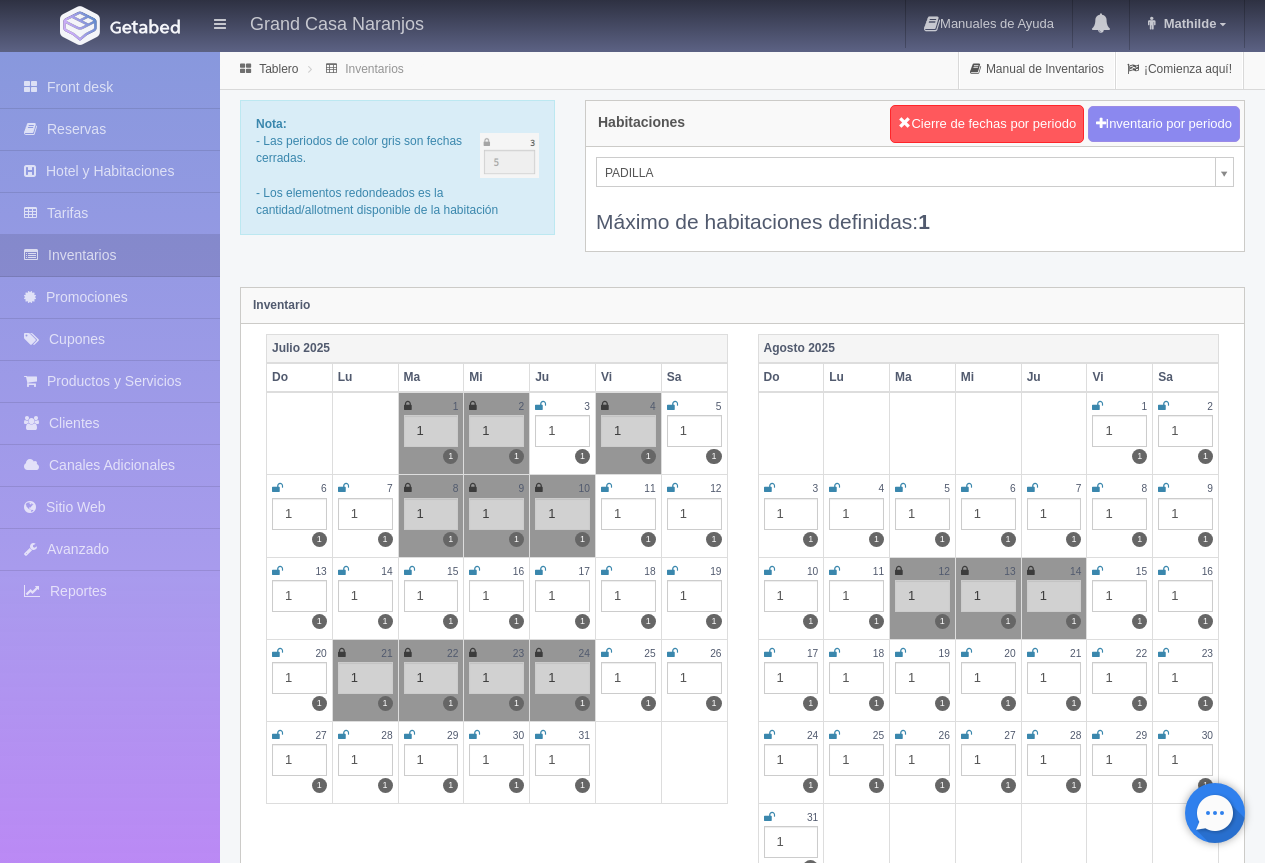 click on "Grand Casa Naranjos
Manuales de Ayuda
Actualizaciones recientes
Mathilde
Mi Perfil
Salir / Log Out
Procesando...
Front desk
Reservas
Hotel y Habitaciones
Tarifas
Inventarios
Promociones
Cupones
Productos y Servicios
Clientes
Canales Adicionales
Facebook Fan Page" at bounding box center [632, 1777] 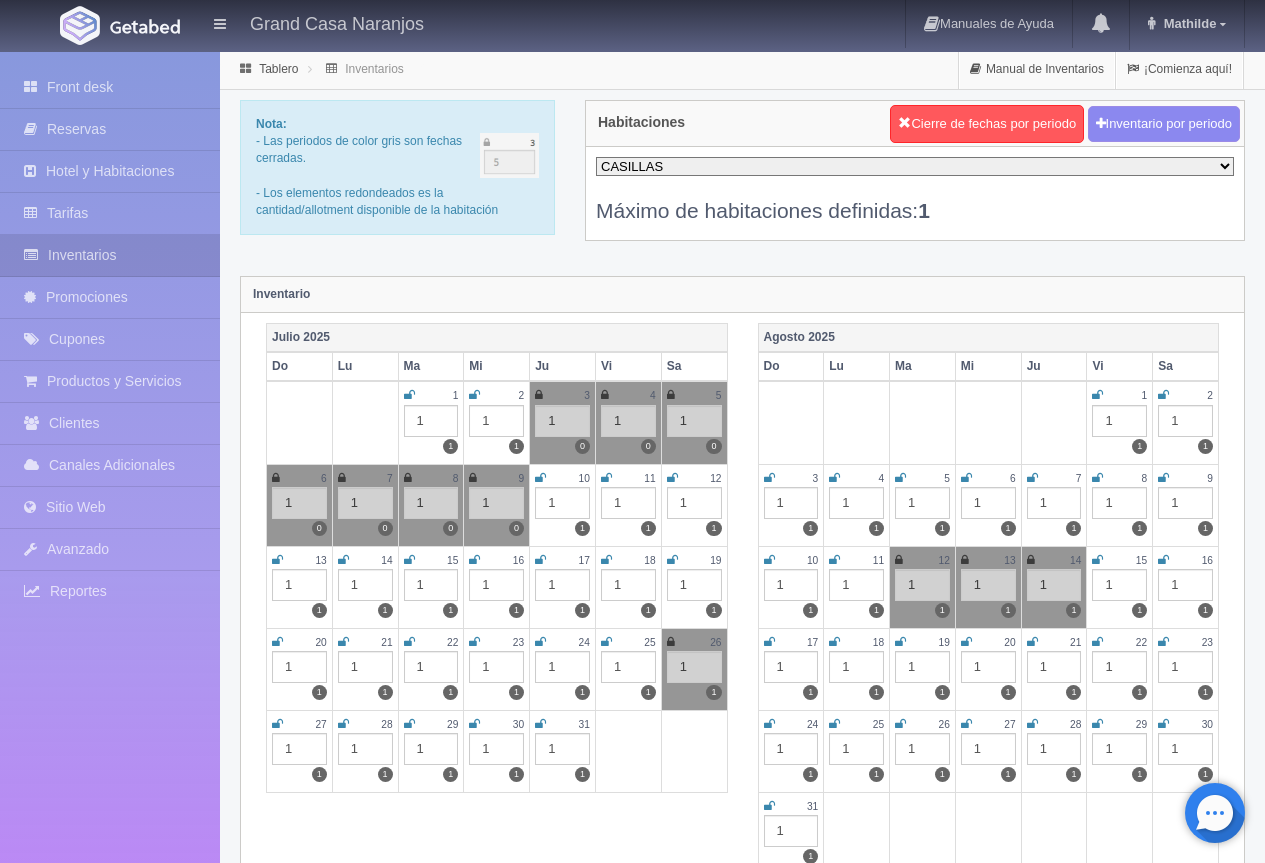 scroll, scrollTop: 0, scrollLeft: 0, axis: both 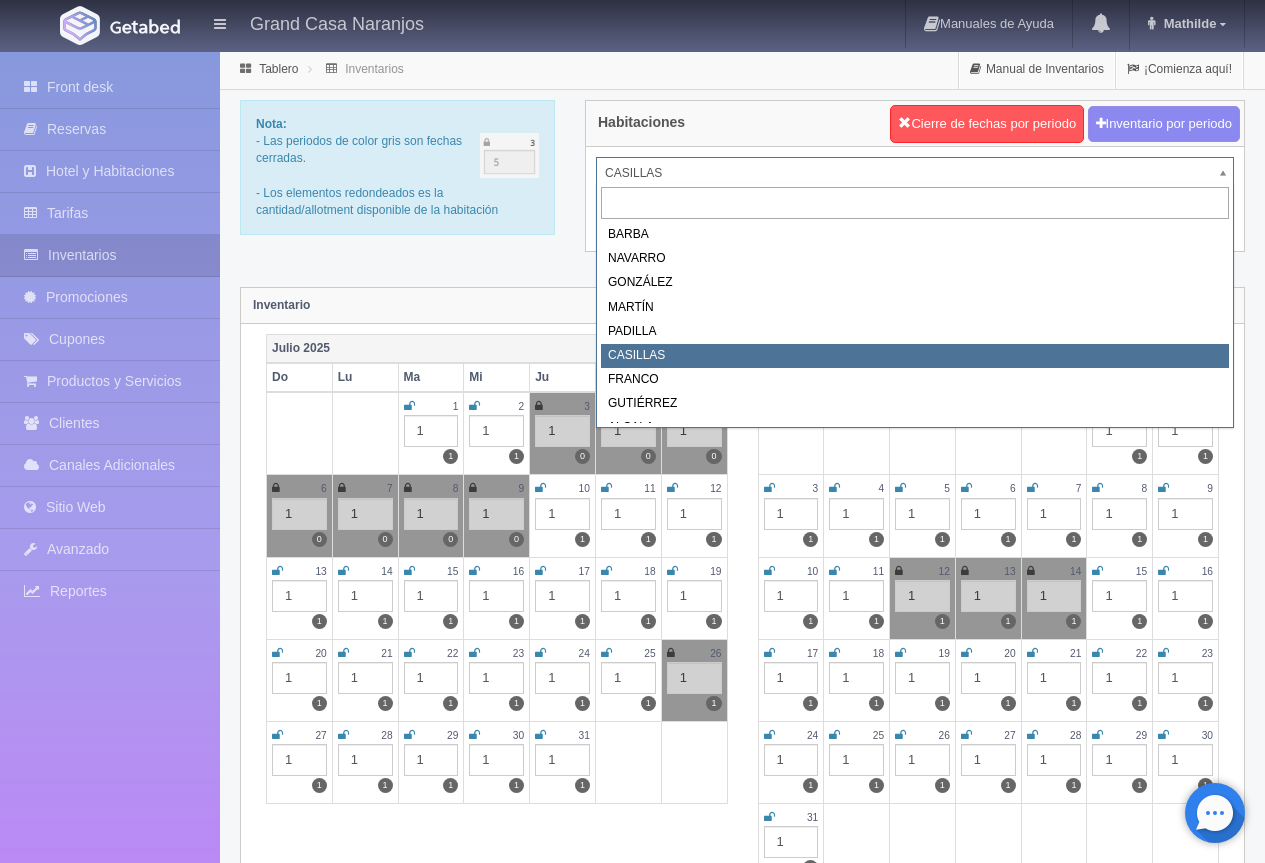 click on "Grand Casa Naranjos
Manuales de Ayuda
Actualizaciones recientes
Mathilde
Mi Perfil
Salir / Log Out
Procesando...
Front desk
Reservas
Hotel y Habitaciones
Tarifas
Inventarios
Promociones
Cupones
Productos y Servicios
Clientes
Canales Adicionales
Facebook Fan Page" at bounding box center [632, 1777] 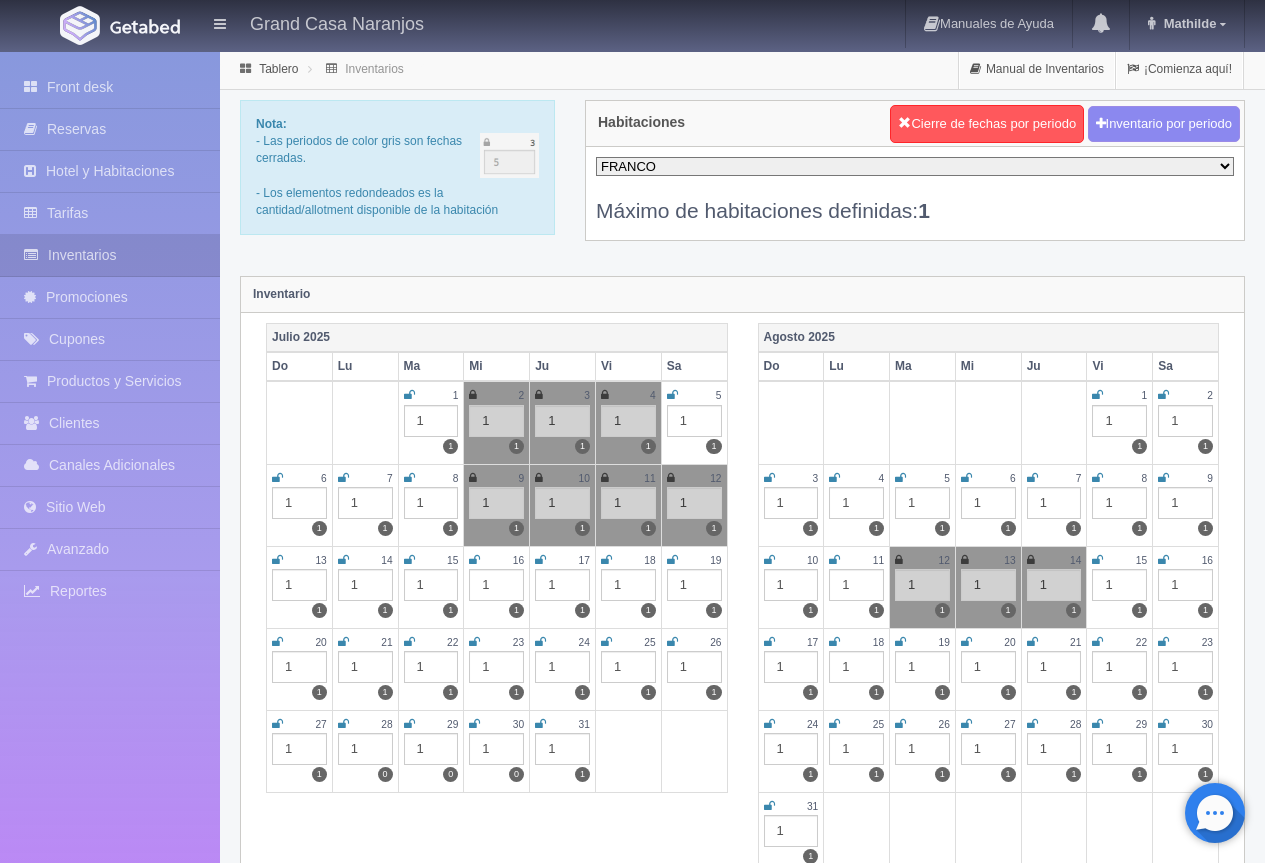 scroll, scrollTop: 0, scrollLeft: 0, axis: both 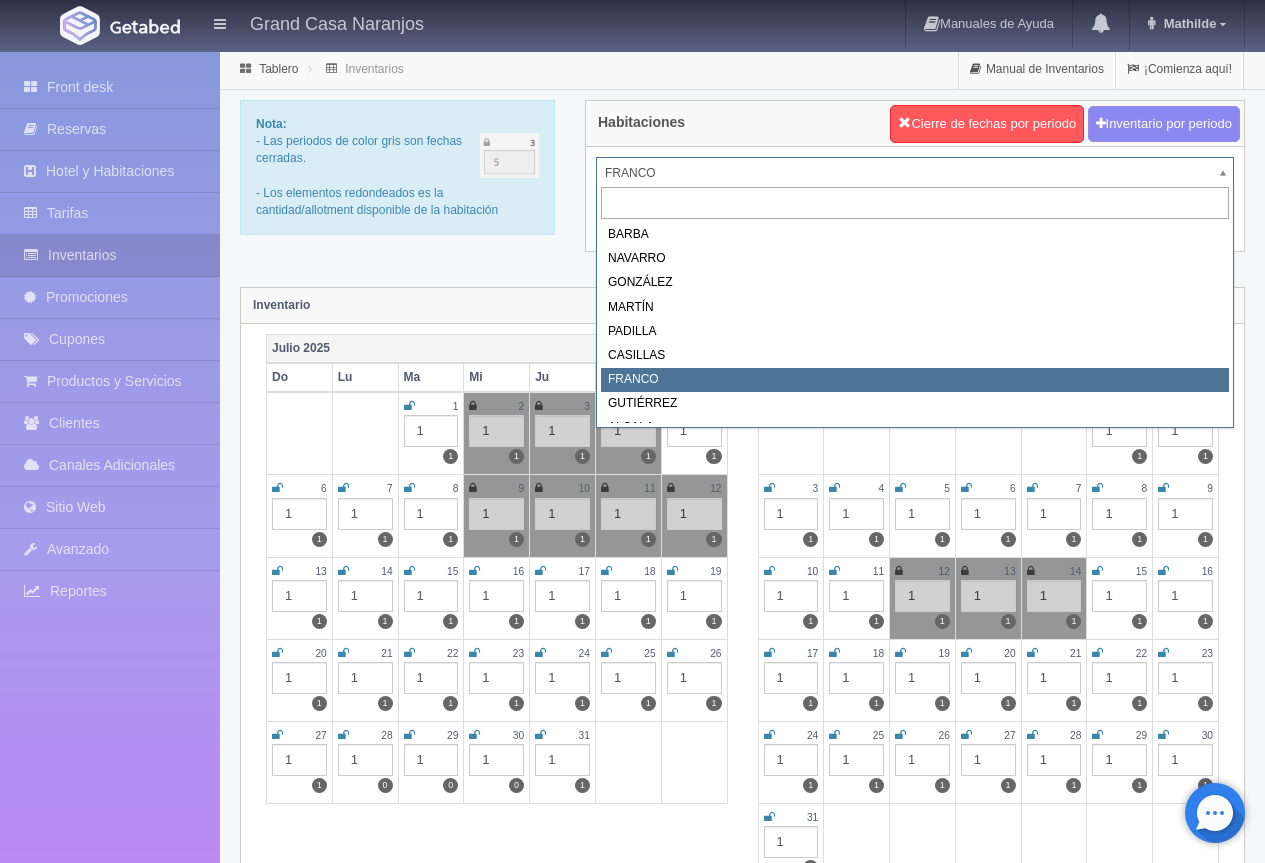 click on "Grand Casa Naranjos
Manuales de Ayuda
Actualizaciones recientes
Mathilde
Mi Perfil
Salir / Log Out
Procesando...
Front desk
Reservas
Hotel y Habitaciones
Tarifas
Inventarios
Promociones
Cupones
Productos y Servicios
Clientes
Canales Adicionales
Facebook Fan Page" at bounding box center [632, 1777] 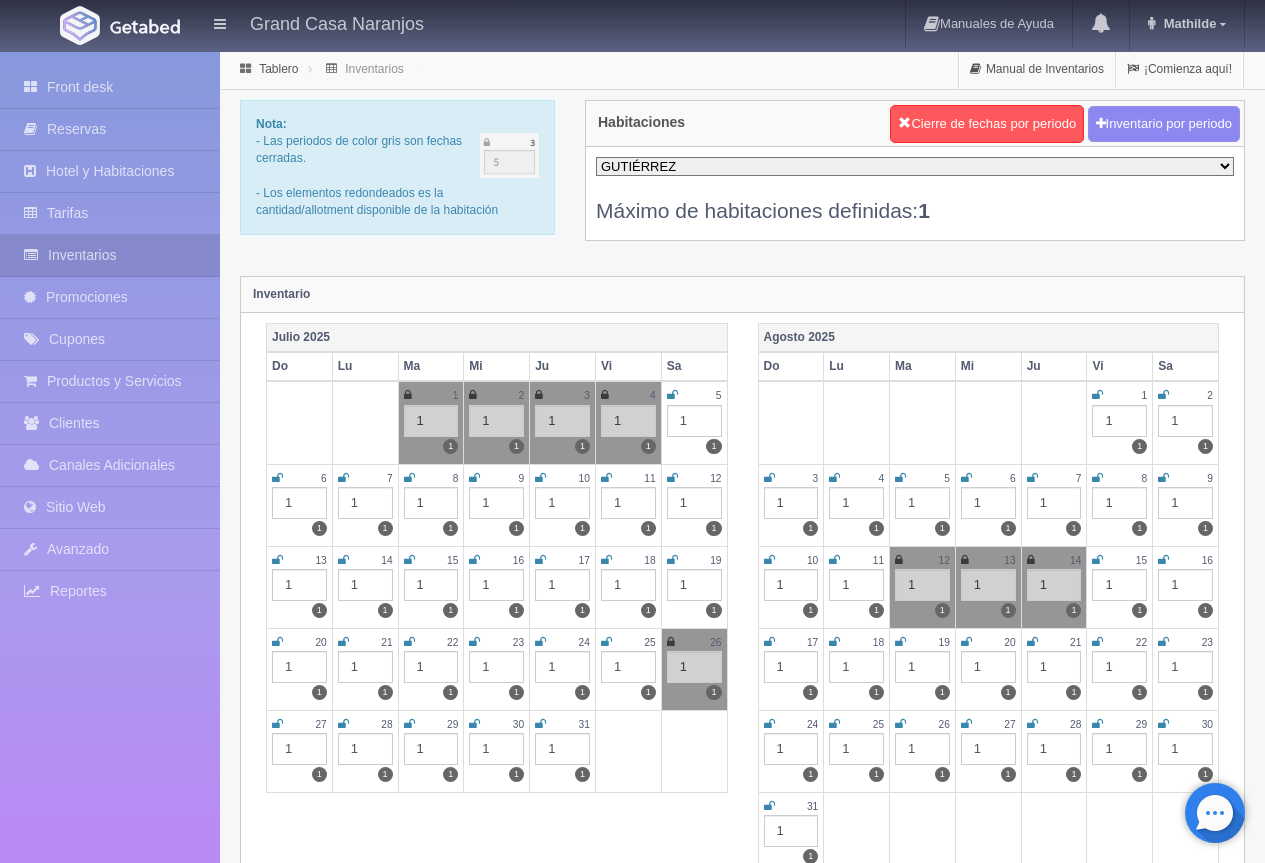 scroll, scrollTop: 0, scrollLeft: 0, axis: both 